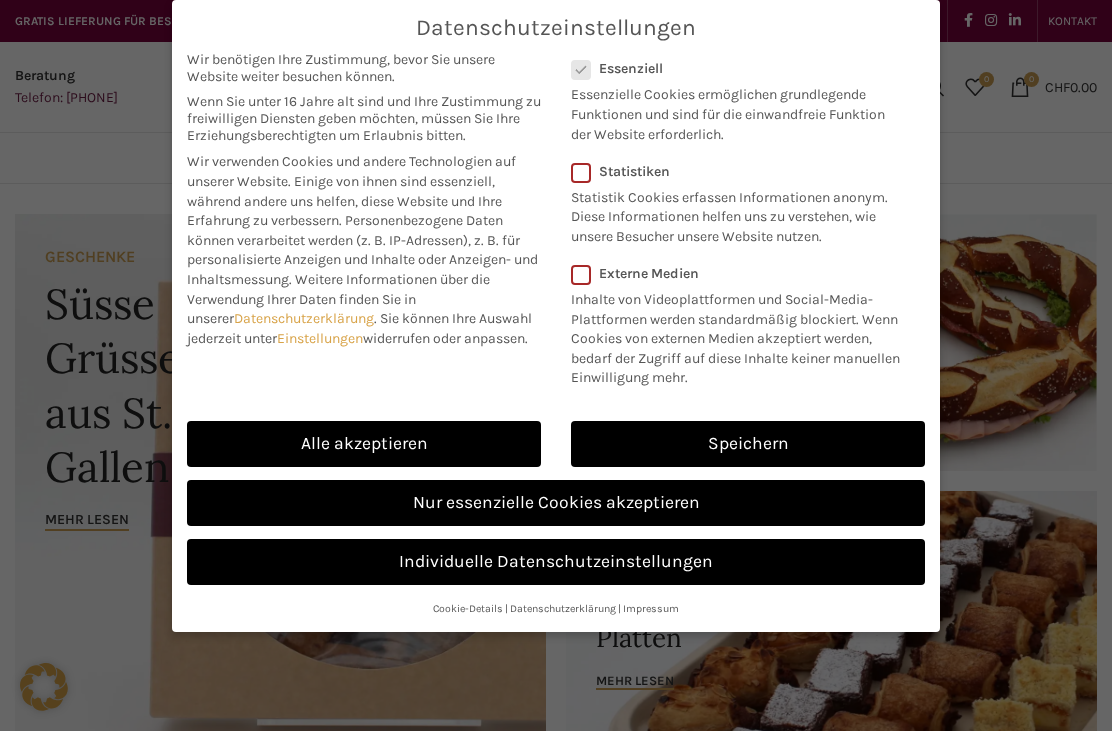 scroll, scrollTop: 0, scrollLeft: 0, axis: both 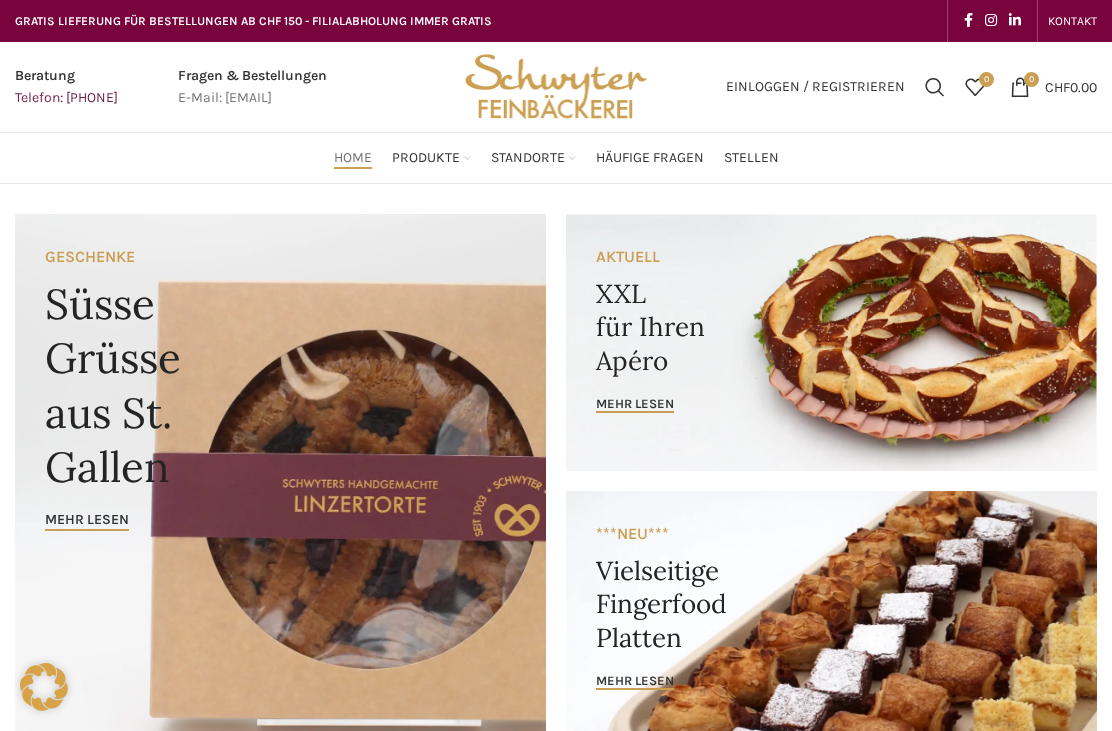 click on "Gipfeli & Brötli" at bounding box center [409, 353] 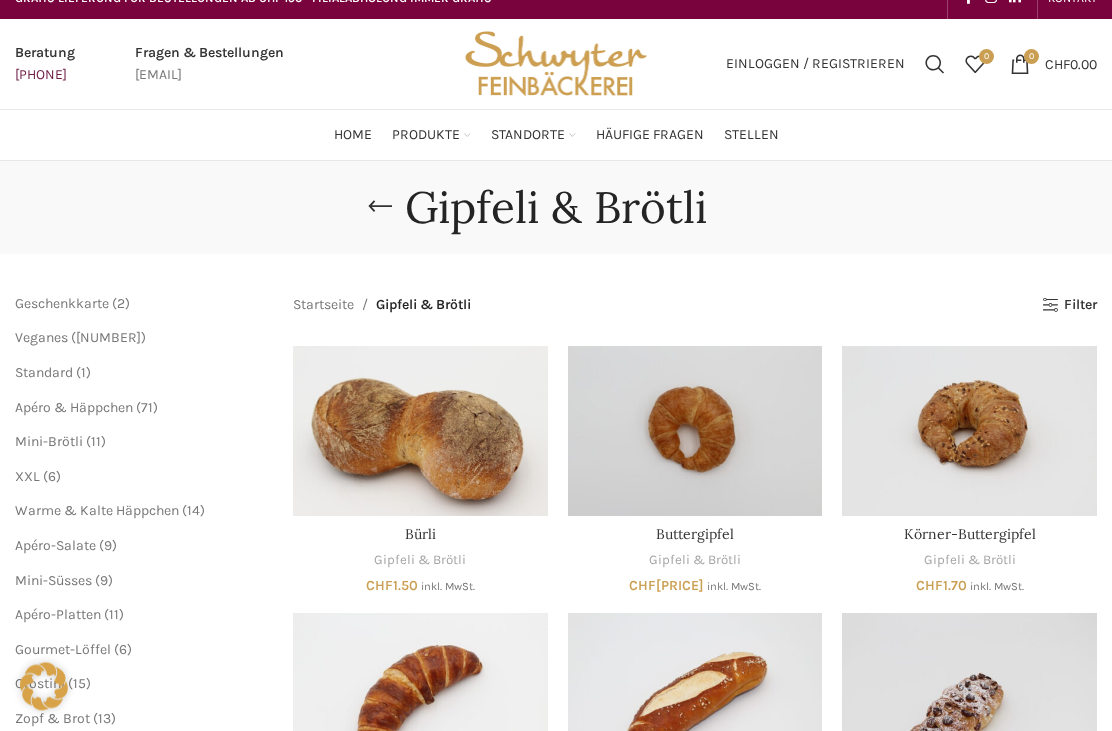 scroll, scrollTop: 0, scrollLeft: 0, axis: both 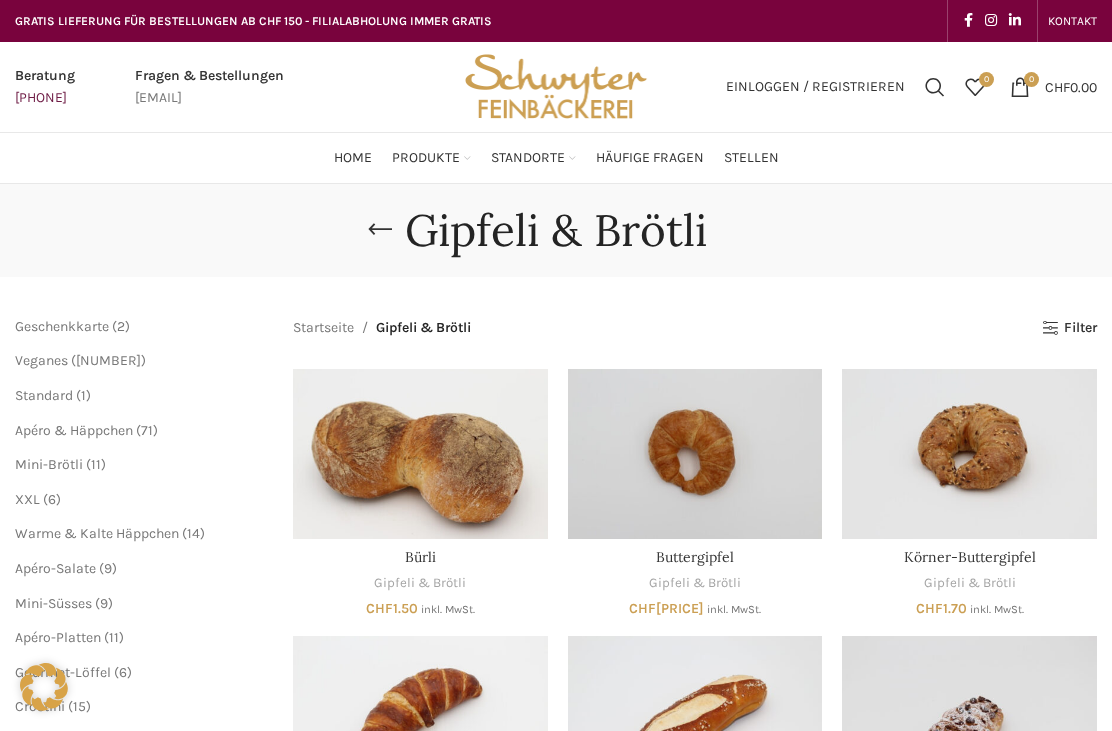 click at bounding box center [420, 453] 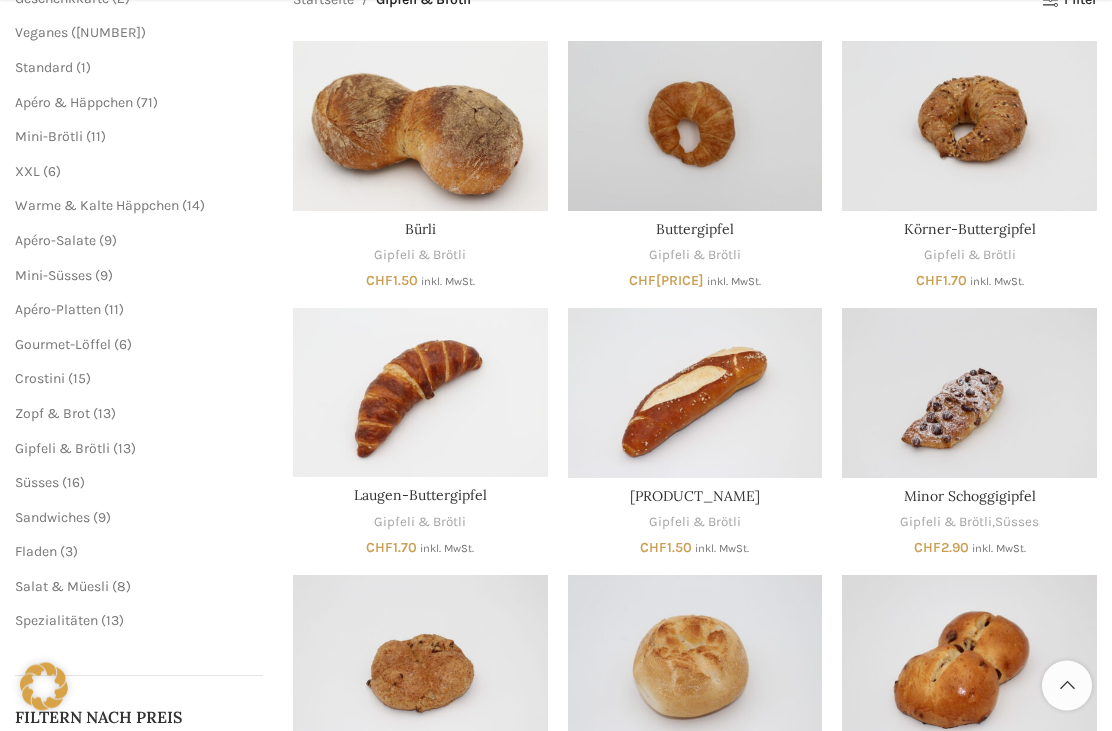 scroll, scrollTop: 328, scrollLeft: 0, axis: vertical 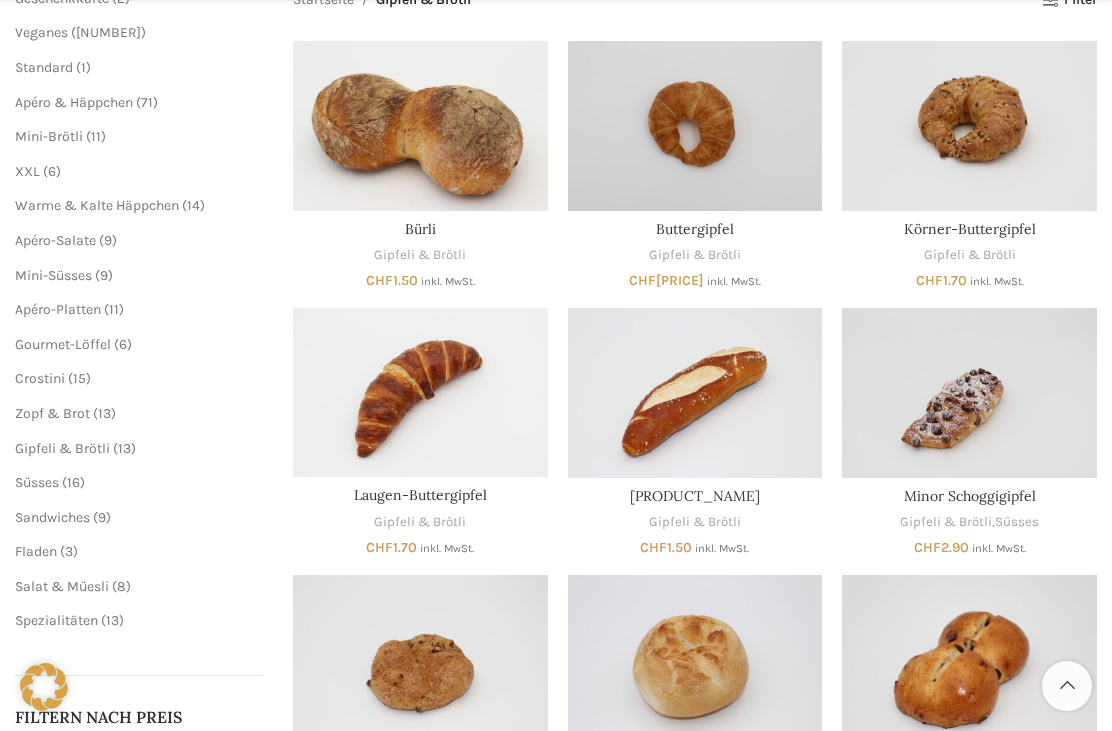 click on "Spezialitäten" at bounding box center (56, 620) 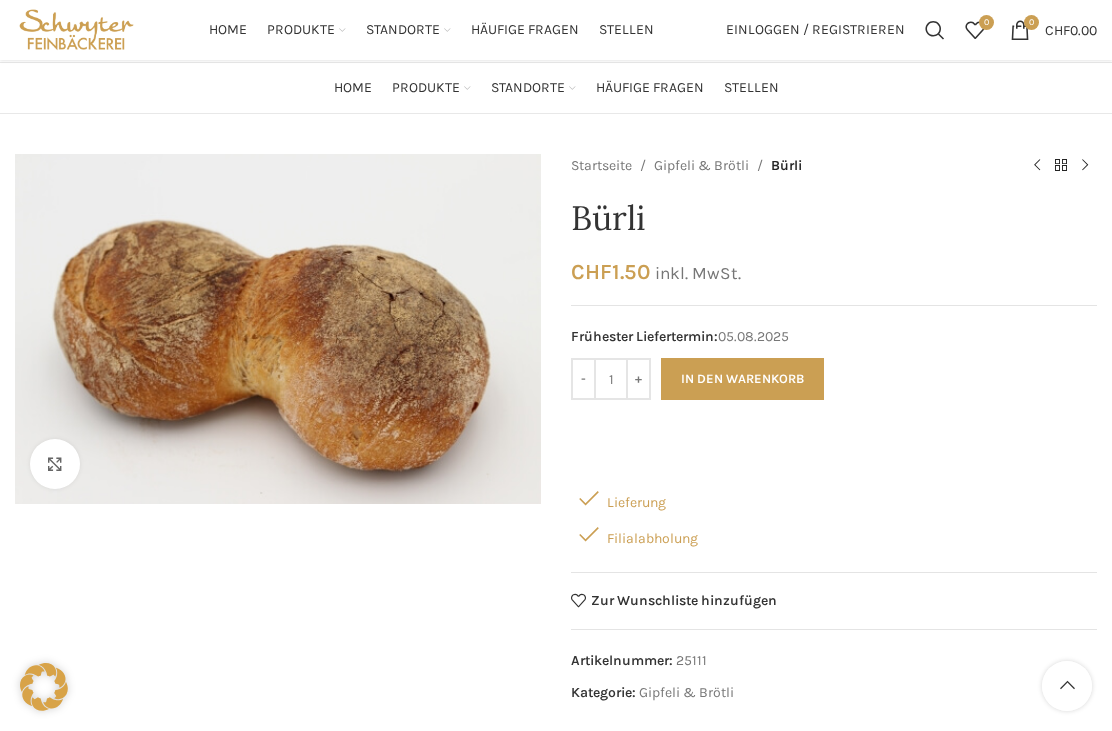 scroll, scrollTop: 0, scrollLeft: 0, axis: both 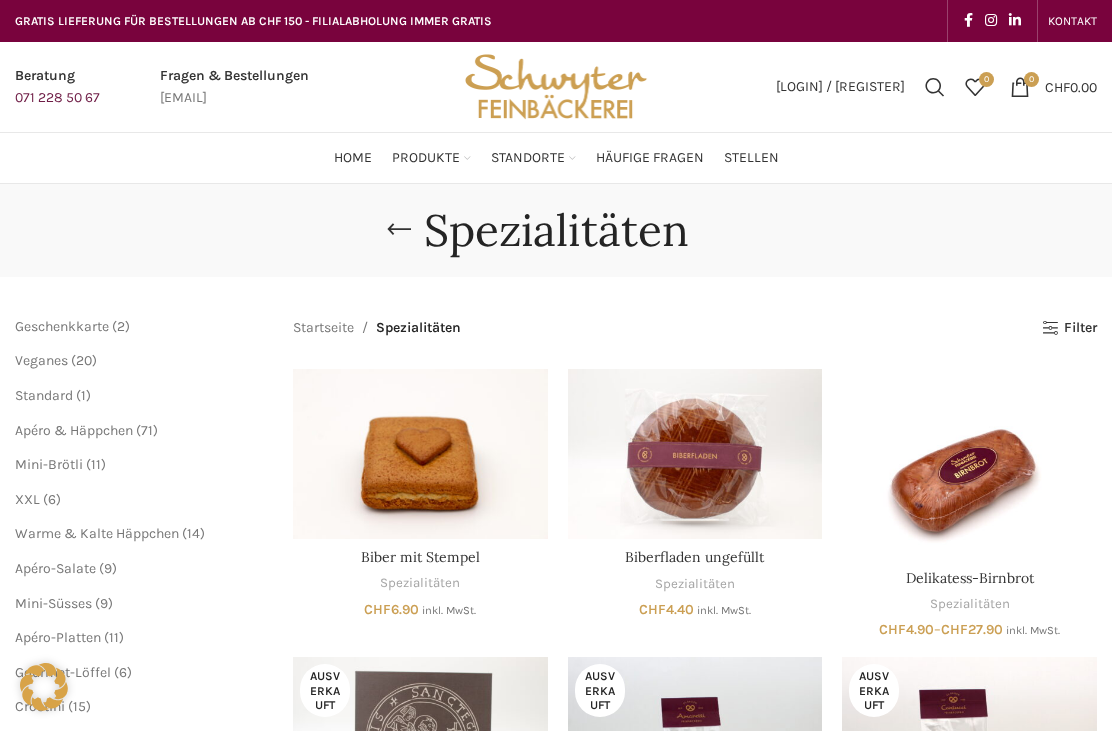 click on "Zopf & Brot" at bounding box center [409, 489] 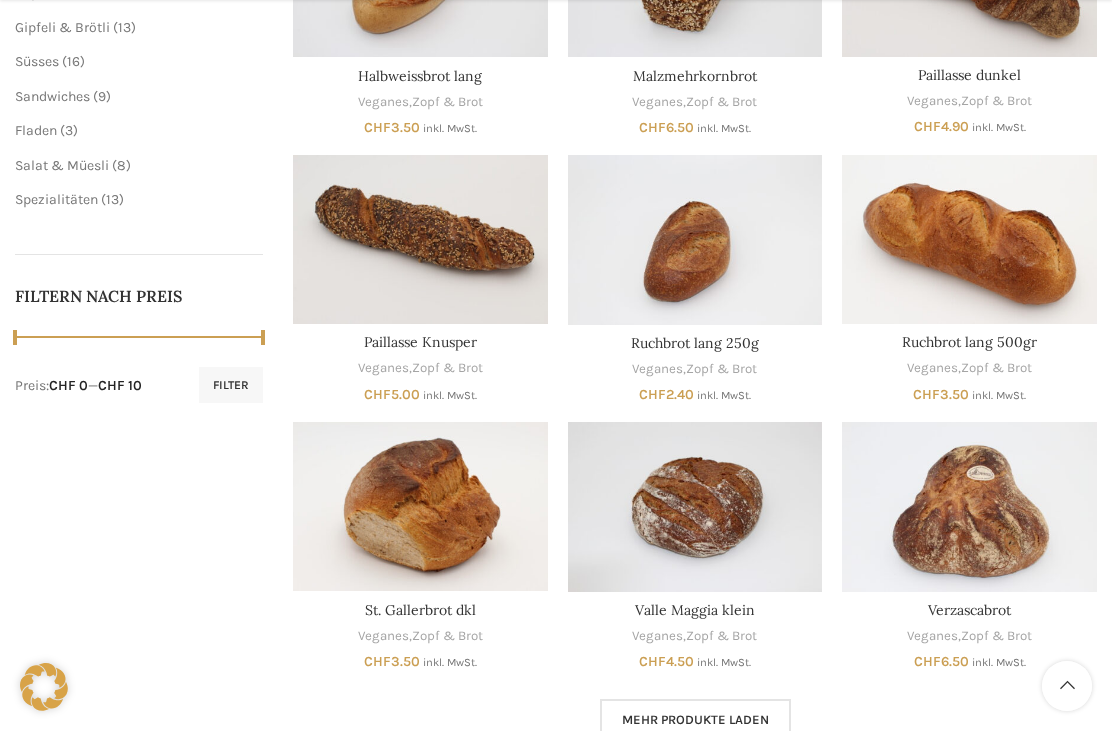 scroll, scrollTop: 884, scrollLeft: 0, axis: vertical 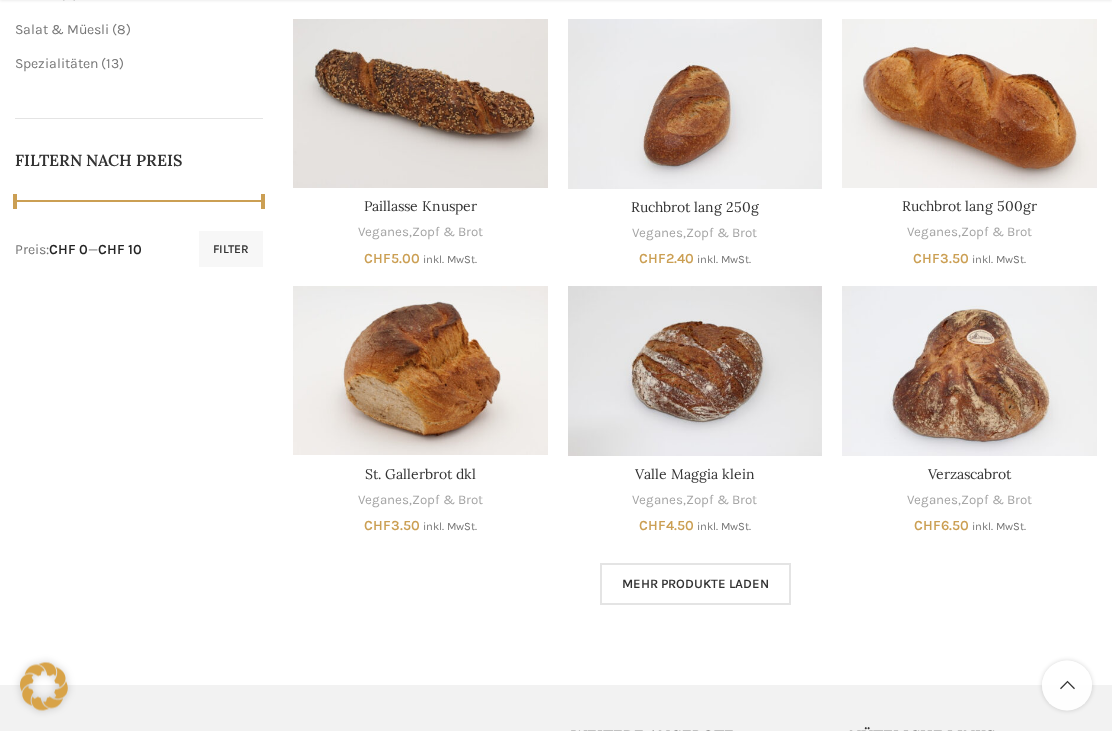click on "Mehr Produkte laden" at bounding box center [695, 585] 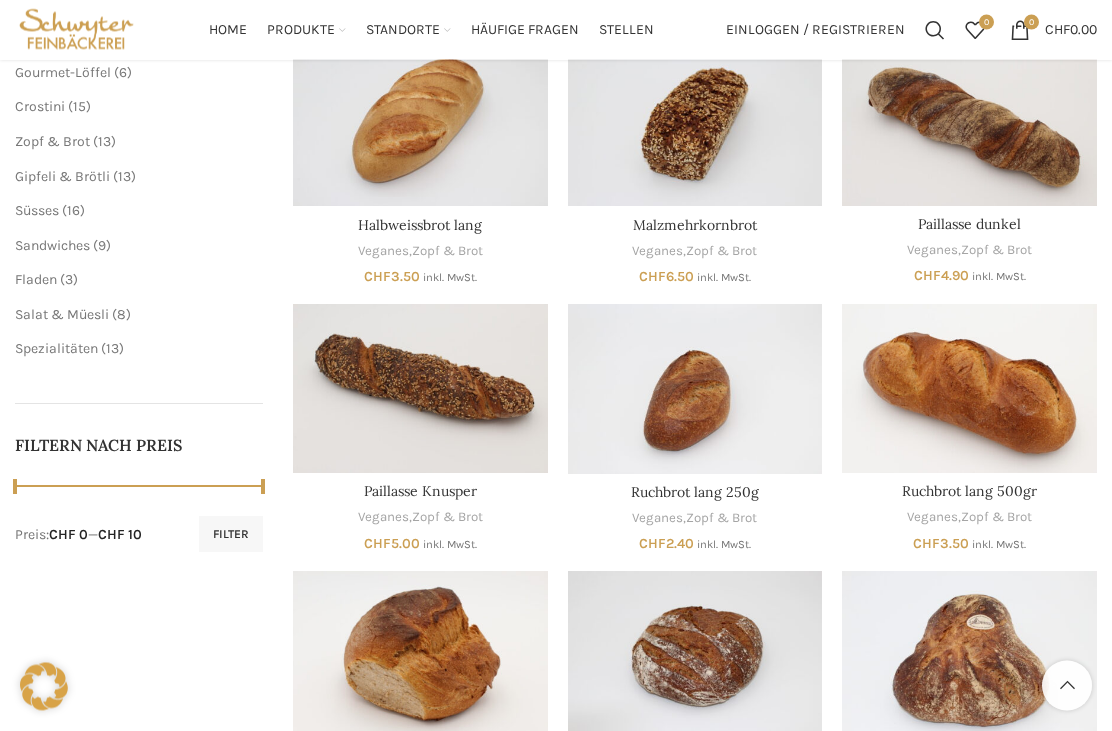 scroll, scrollTop: 600, scrollLeft: 0, axis: vertical 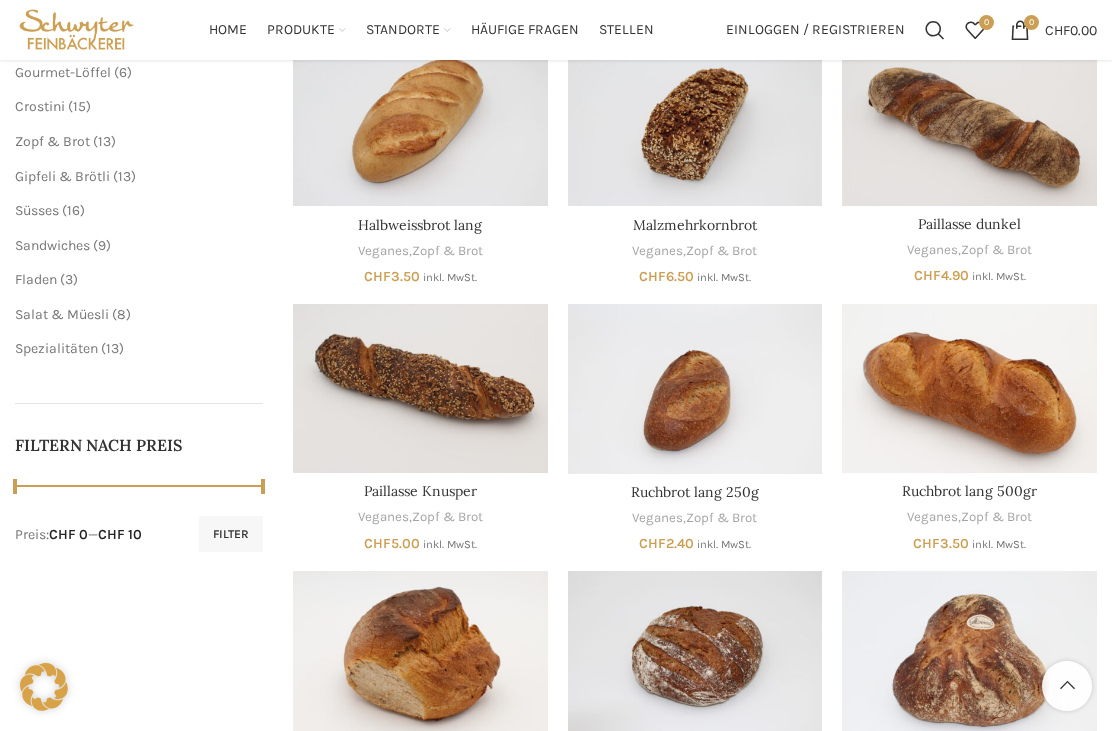 click at bounding box center (420, 655) 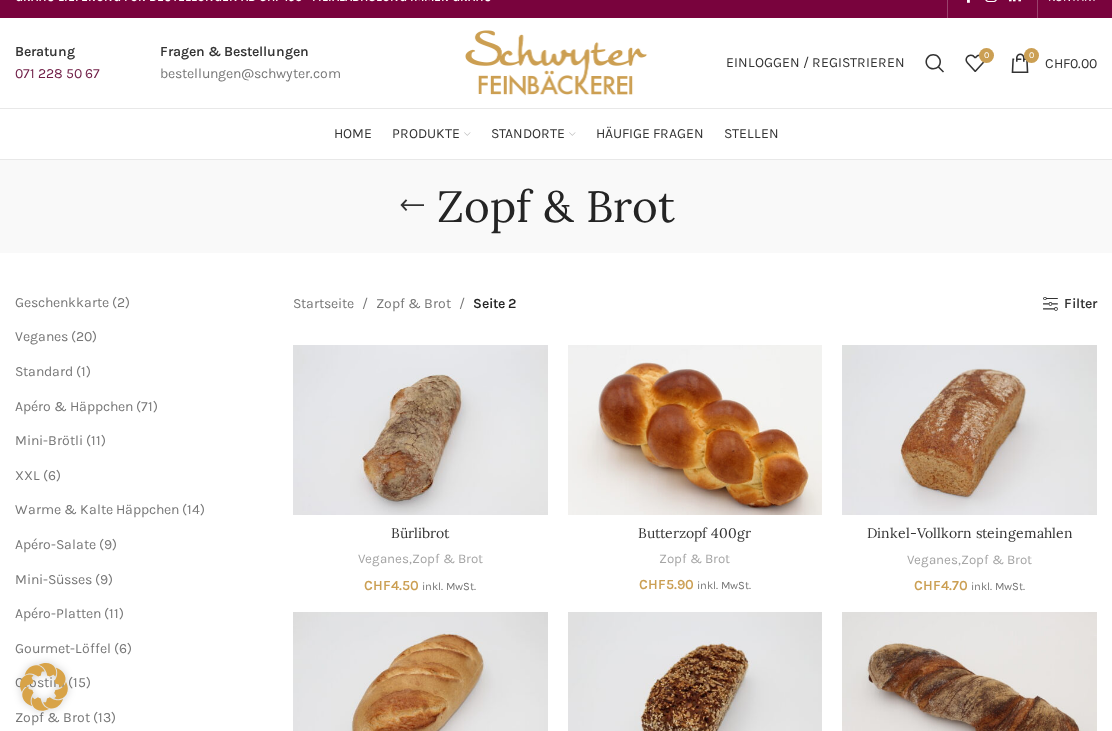 scroll, scrollTop: 0, scrollLeft: 0, axis: both 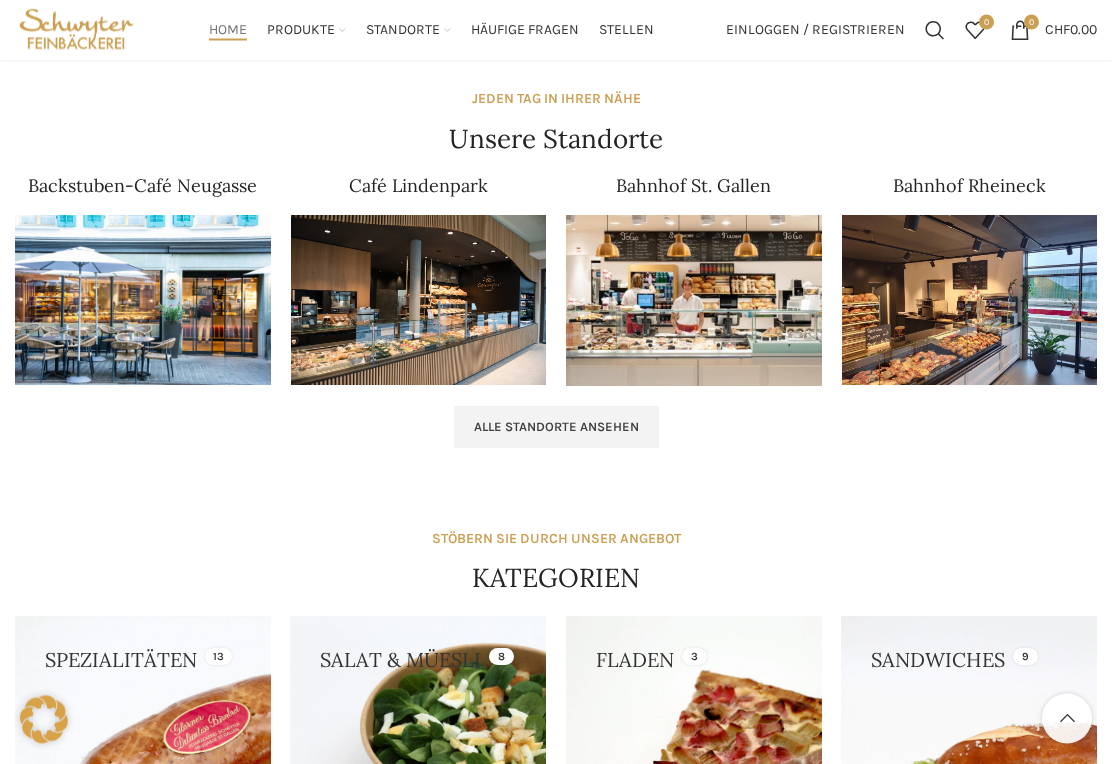 click on "Alle Standorte ansehen" at bounding box center [556, 428] 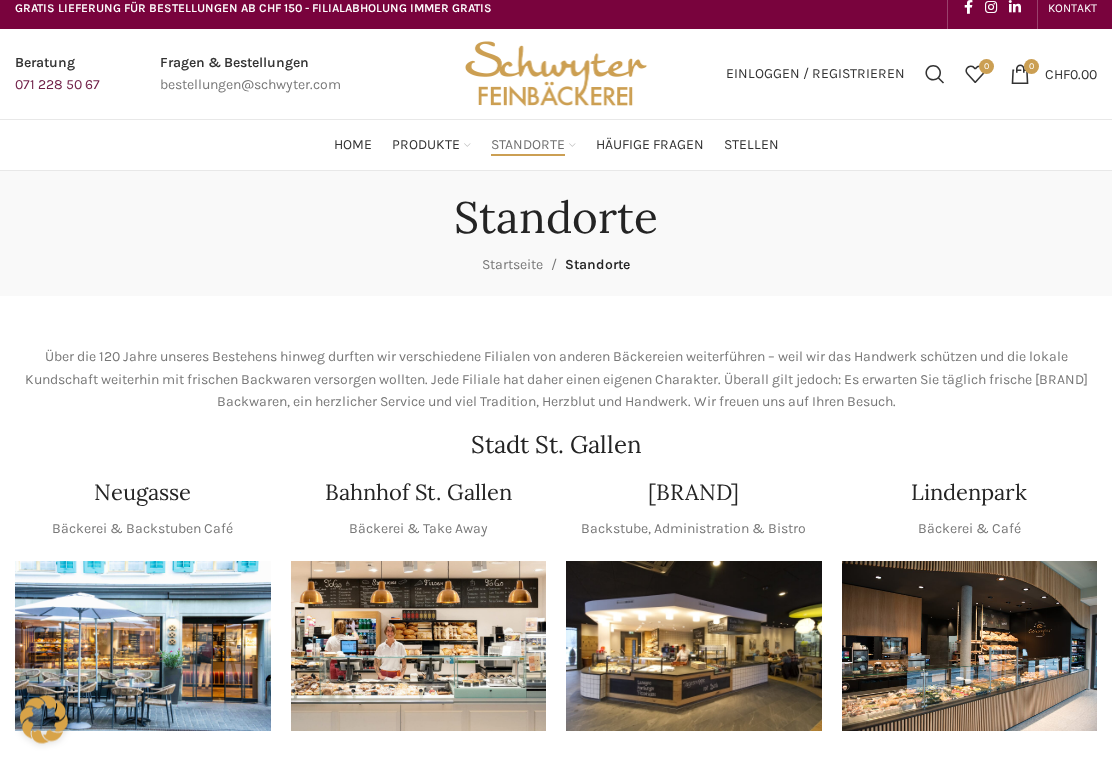 scroll, scrollTop: 0, scrollLeft: 0, axis: both 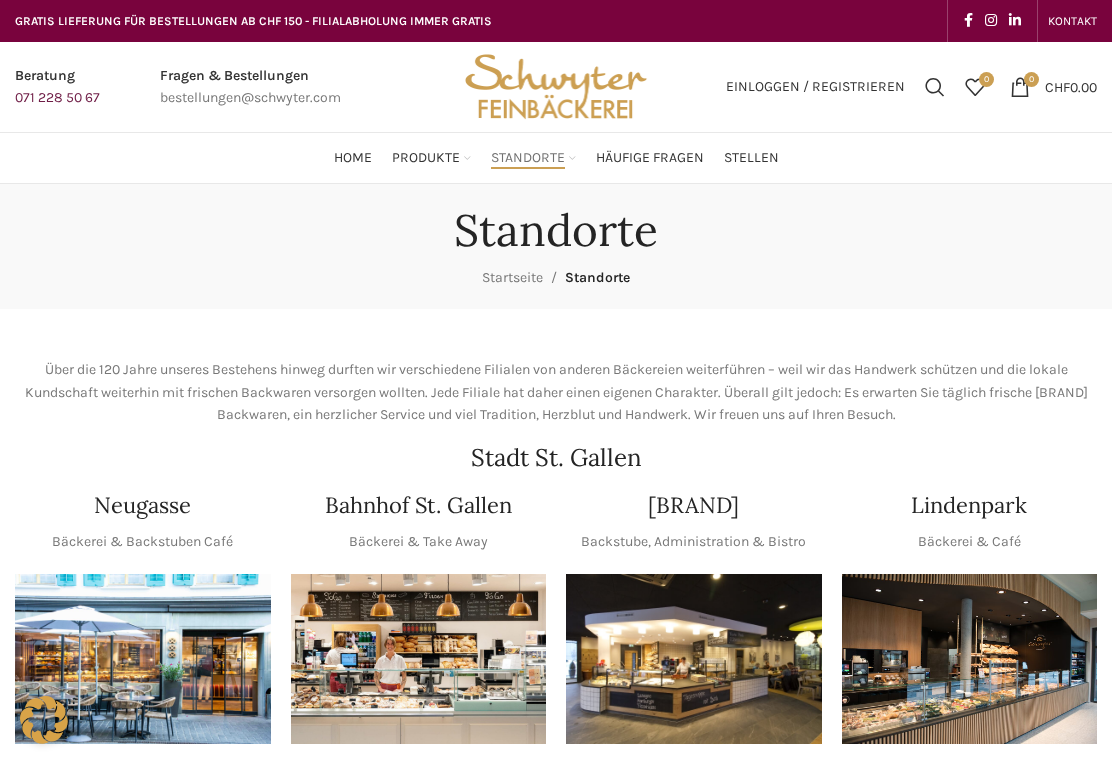 click on "Häufige Fragen" at bounding box center [650, 158] 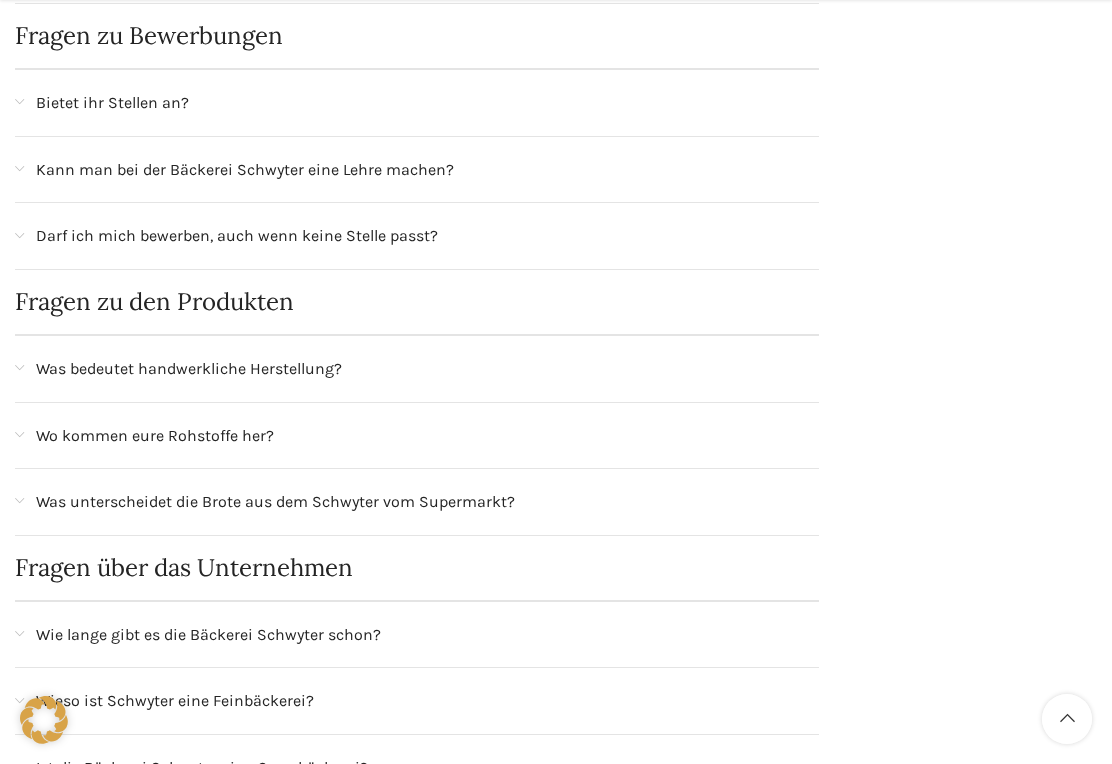 scroll, scrollTop: 1096, scrollLeft: 0, axis: vertical 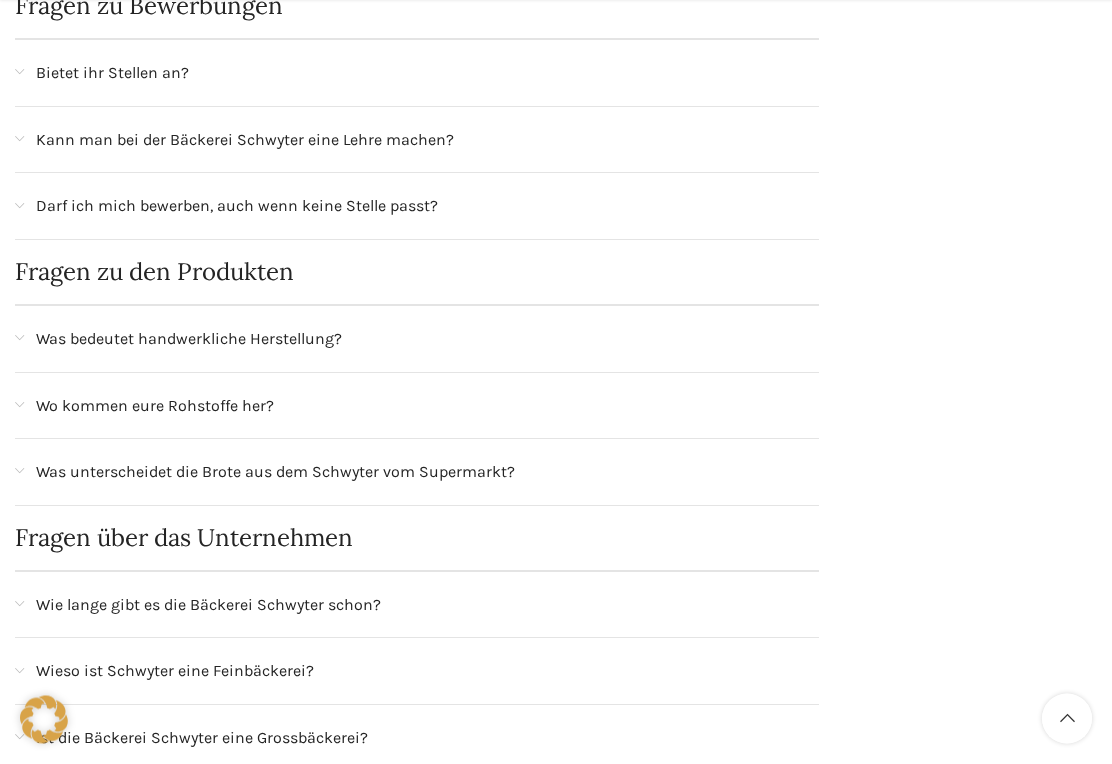 click on "Kann man bei der Bäckerei Schwyter eine Lehre machen?" at bounding box center (417, 141) 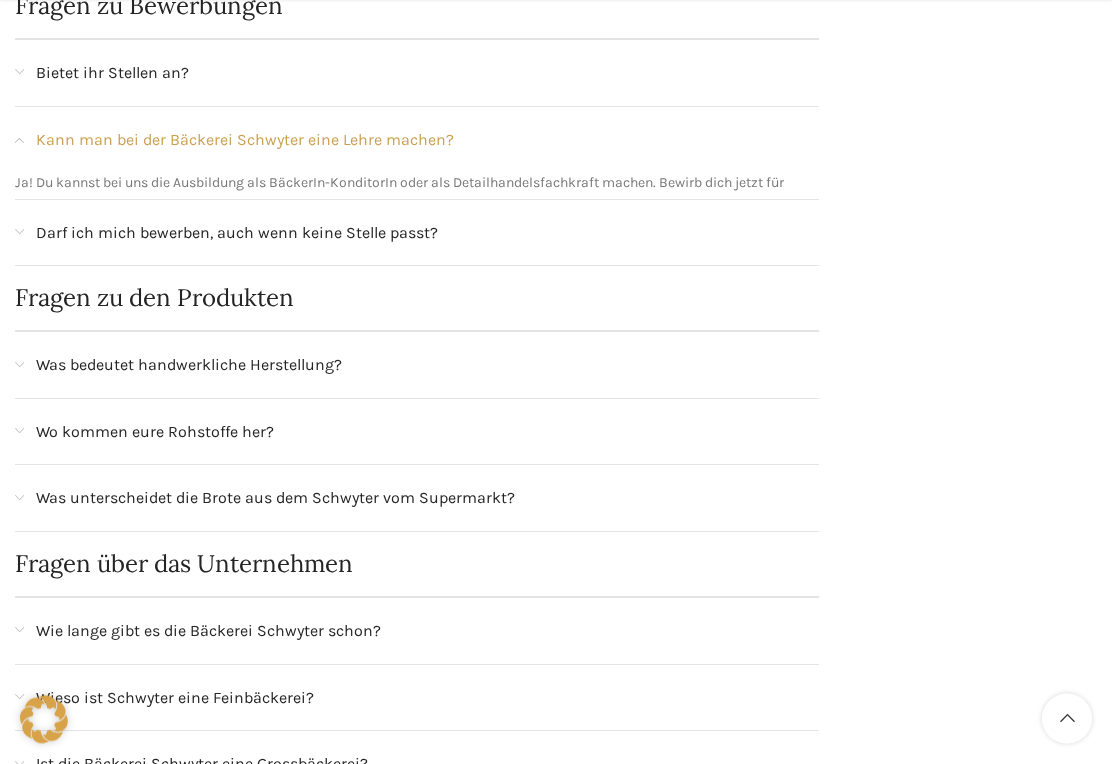 scroll, scrollTop: 1097, scrollLeft: 0, axis: vertical 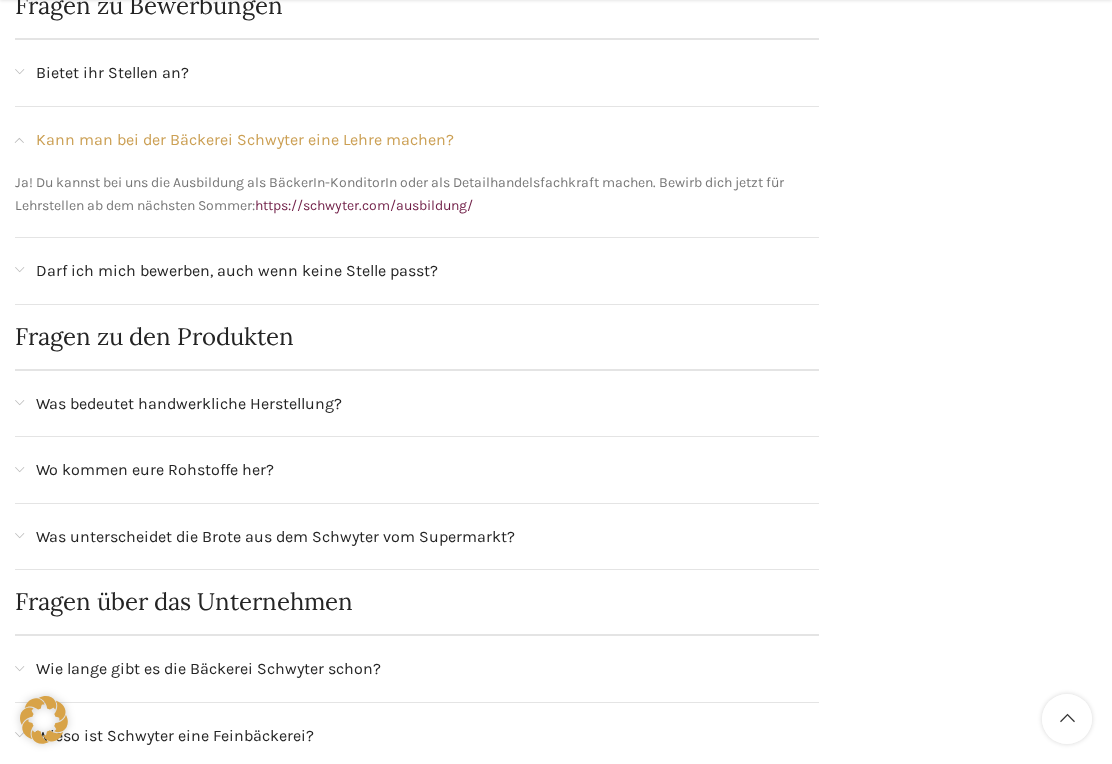 click on "Kann man bei der Bäckerei Schwyter eine Lehre machen?" at bounding box center [245, 140] 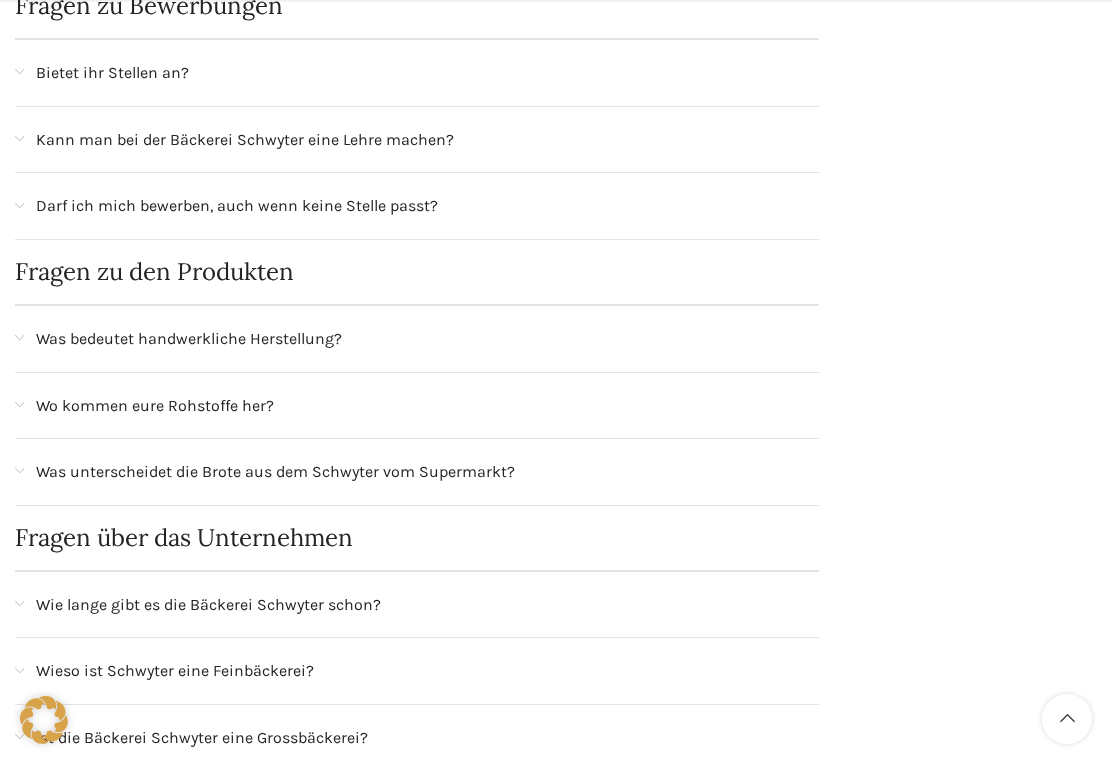 click on "Darf ich mich bewerben, auch wenn keine Stelle passt?" at bounding box center [417, 206] 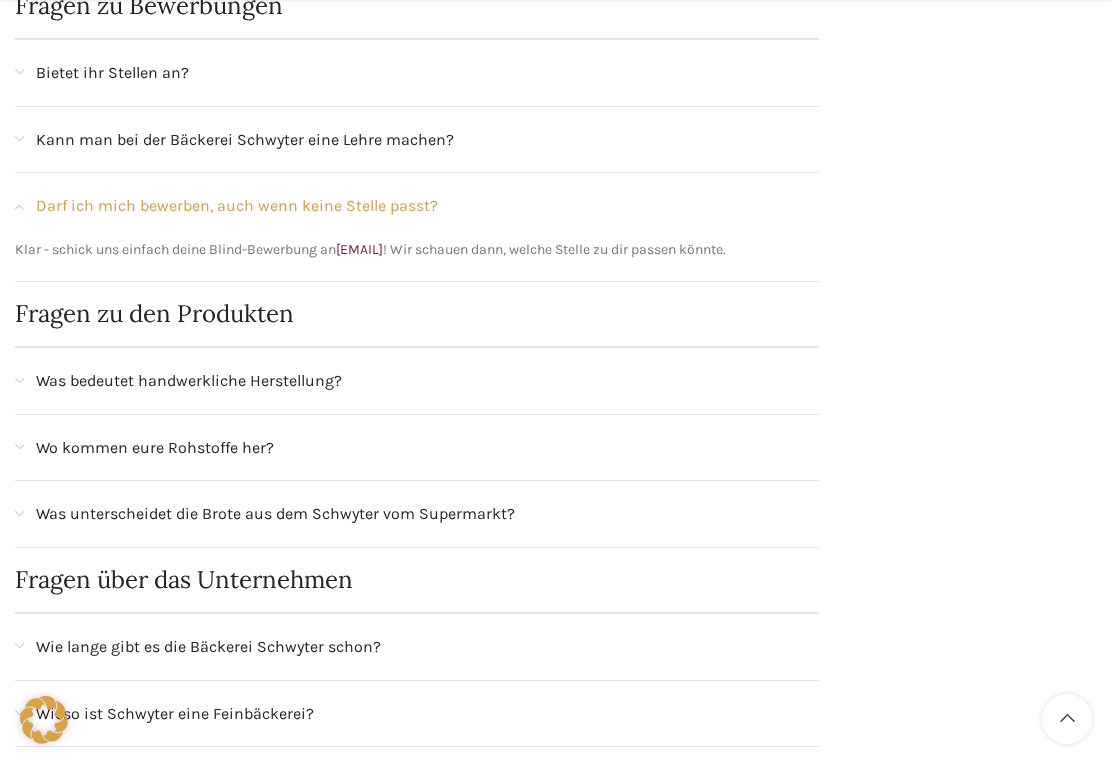 click on "Darf ich mich bewerben, auch wenn keine Stelle passt?" at bounding box center [237, 206] 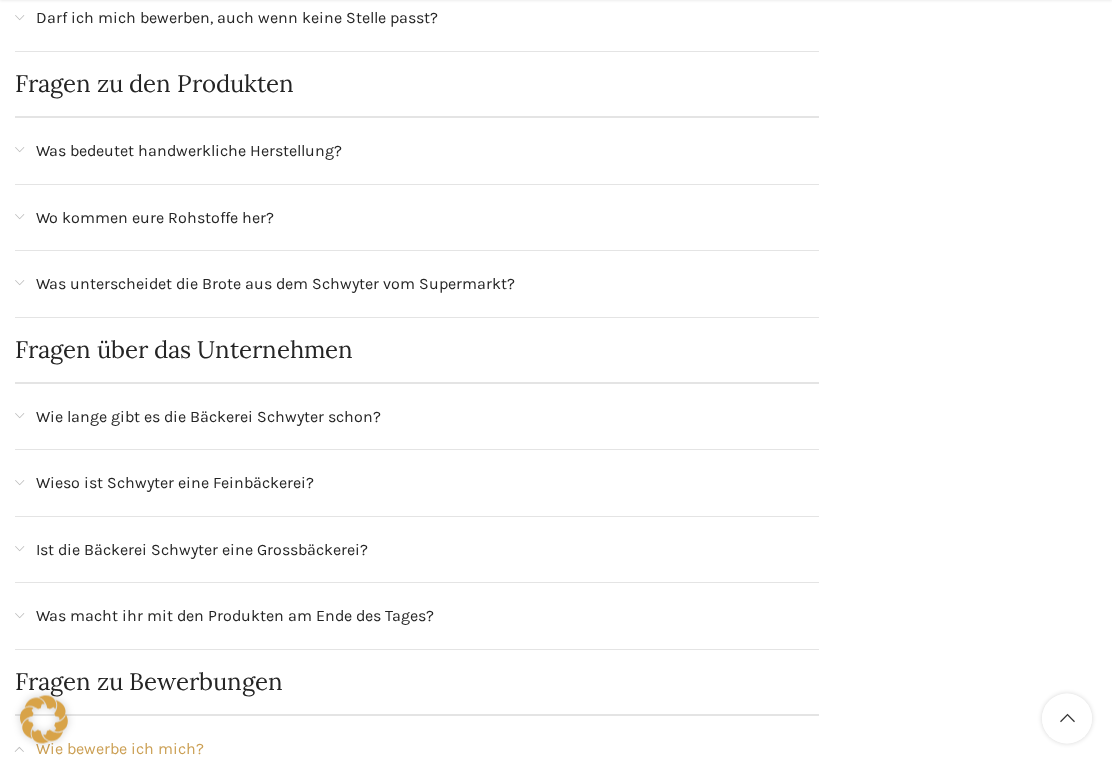 scroll, scrollTop: 1314, scrollLeft: 0, axis: vertical 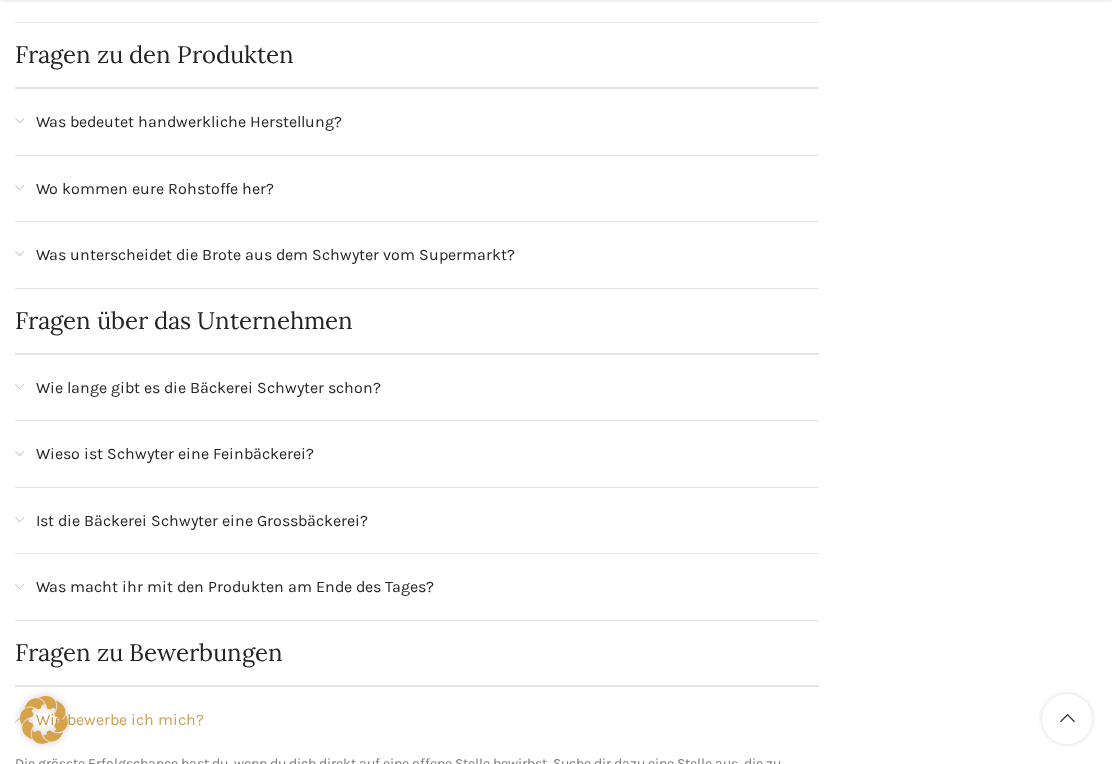 click on "Was unterscheidet die Brote aus dem Schwyter vom Supermarkt?" at bounding box center [275, 255] 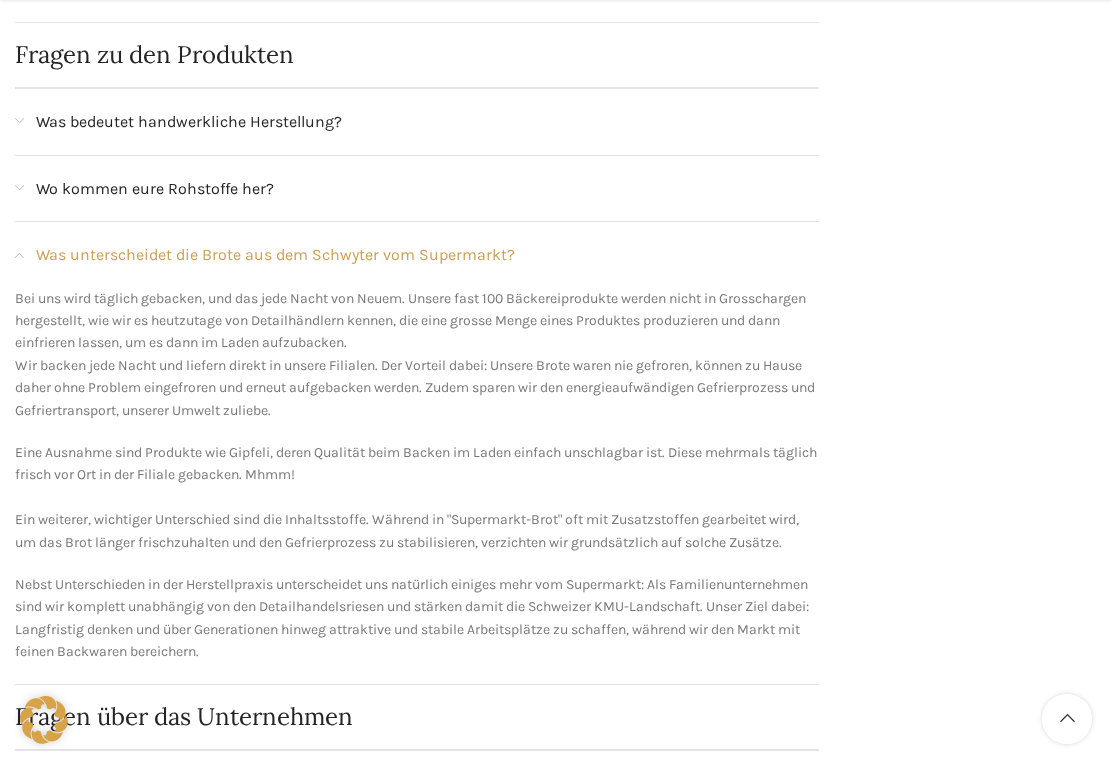 click on "Was unterscheidet die Brote aus dem Schwyter vom Supermarkt?" at bounding box center [275, 255] 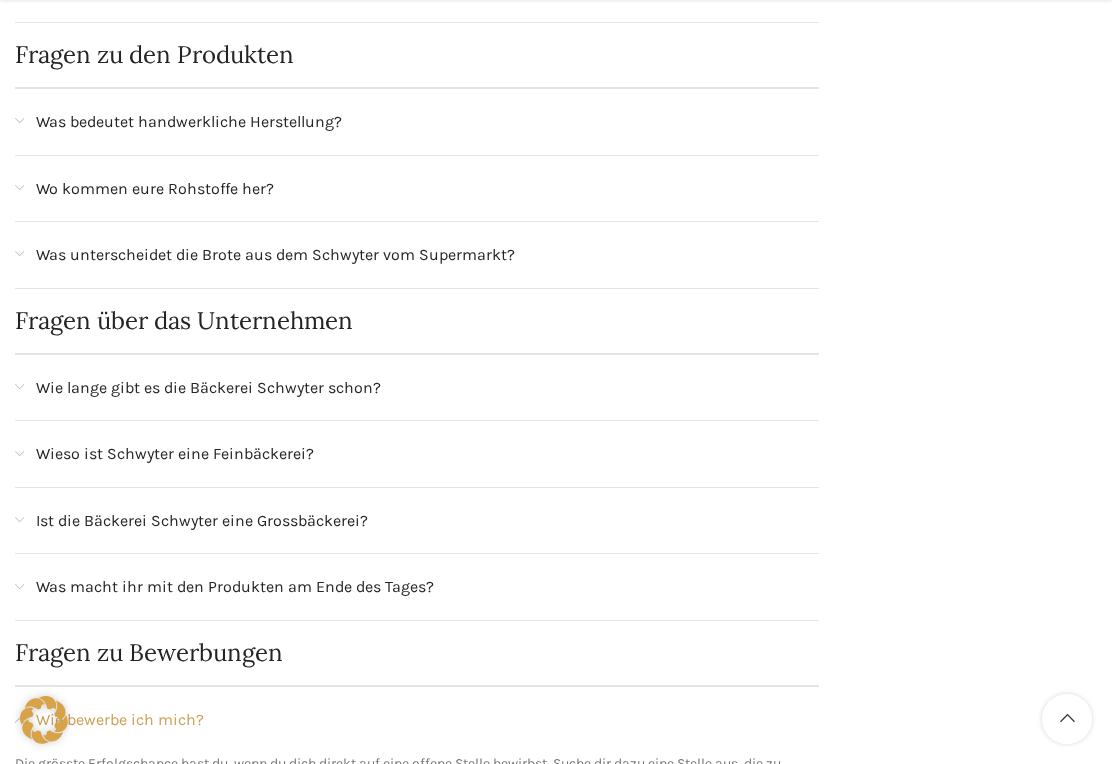 click on "Was bedeutet handwerkliche Herstellung?" at bounding box center [189, 122] 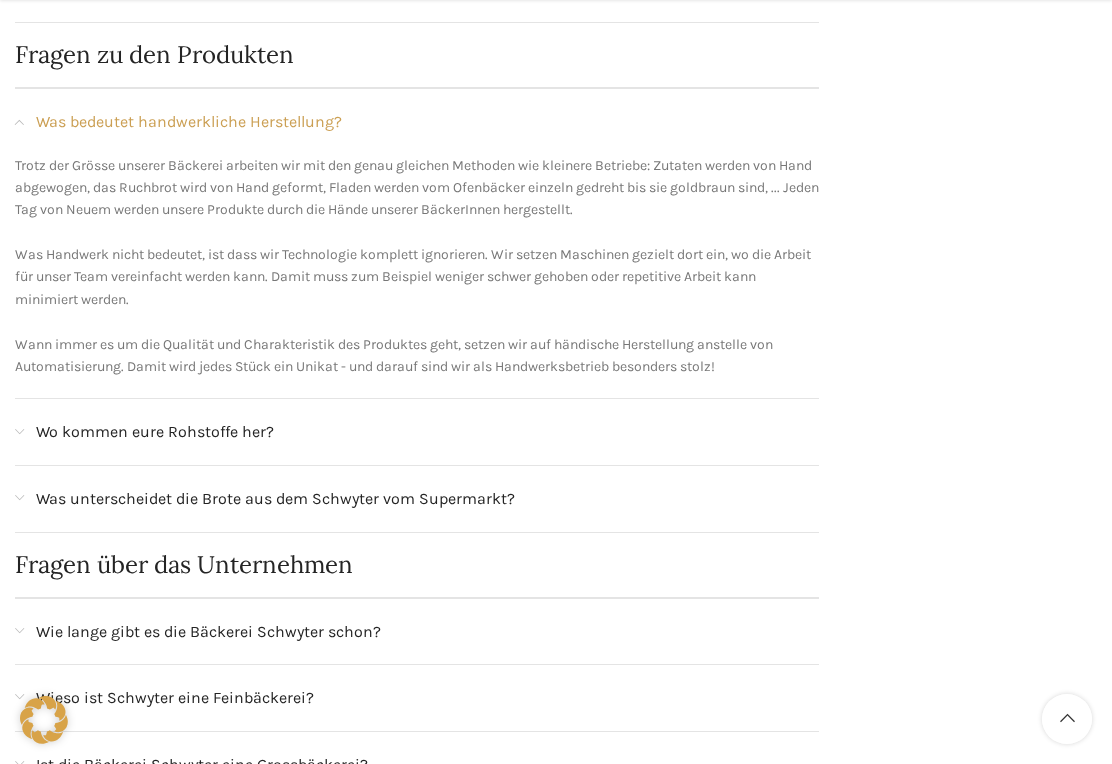 click on "Was bedeutet handwerkliche Herstellung?" at bounding box center (189, 122) 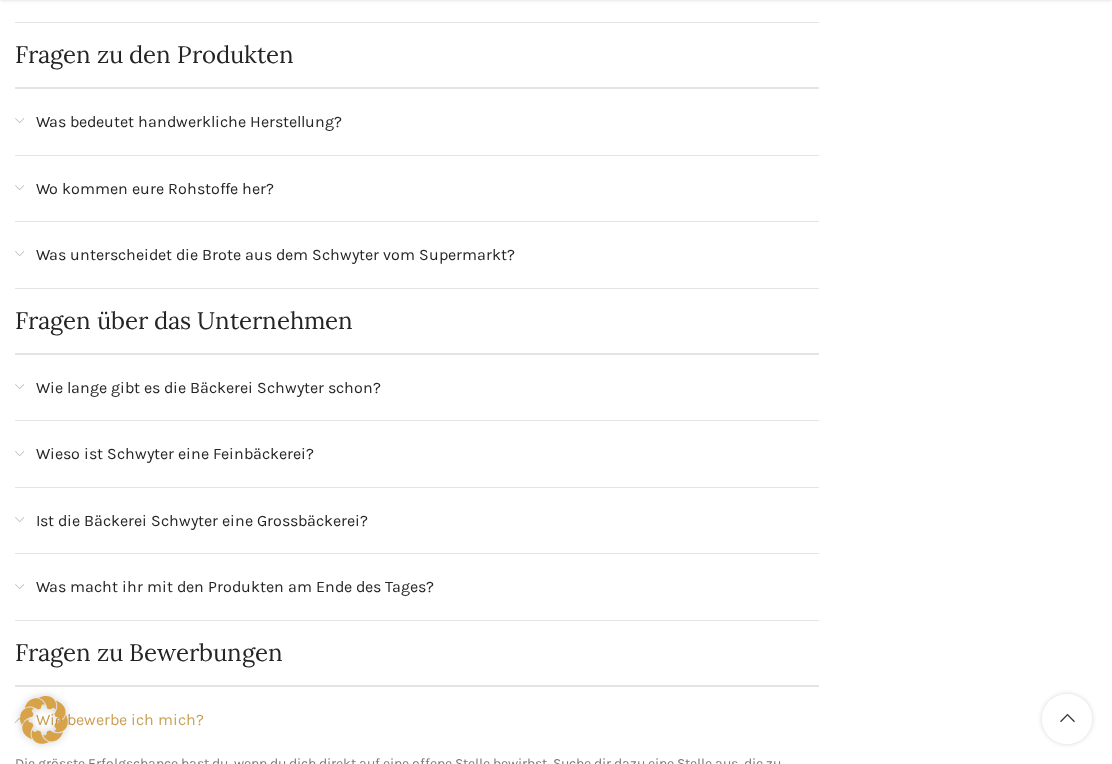 click on "Wie lange gibt es die Bäckerei Schwyter schon?" at bounding box center (208, 388) 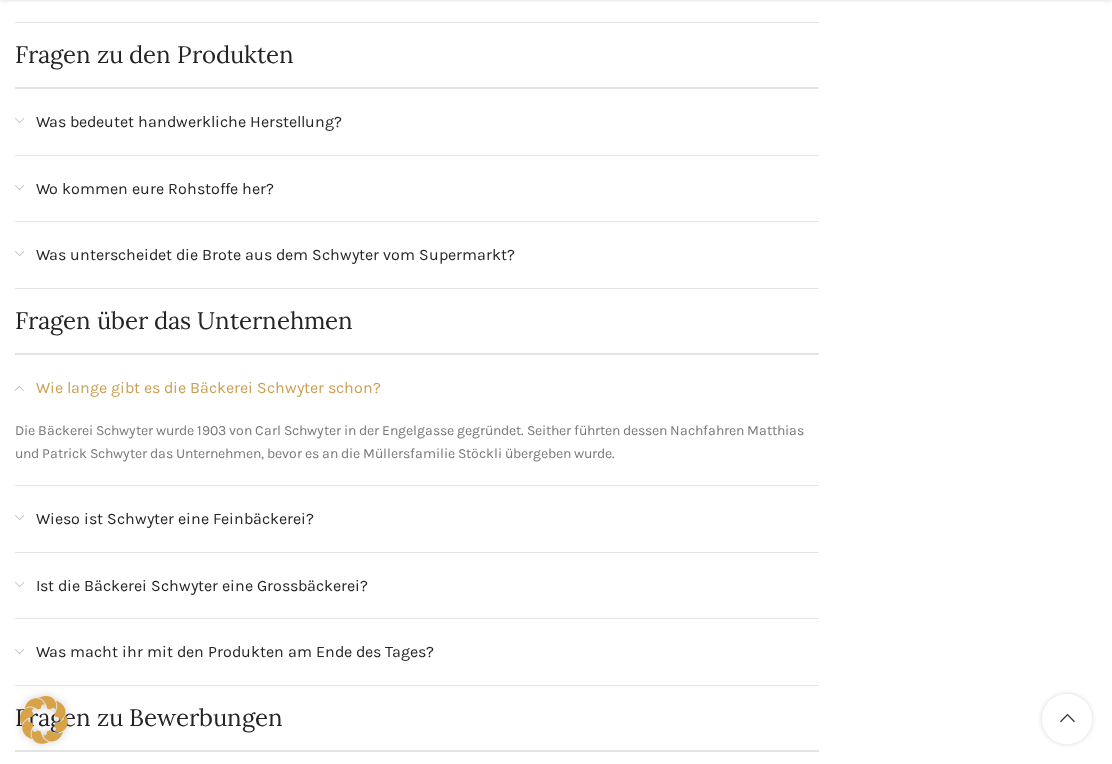 click on "Wie lange gibt es die Bäckerei Schwyter schon?" at bounding box center [417, 388] 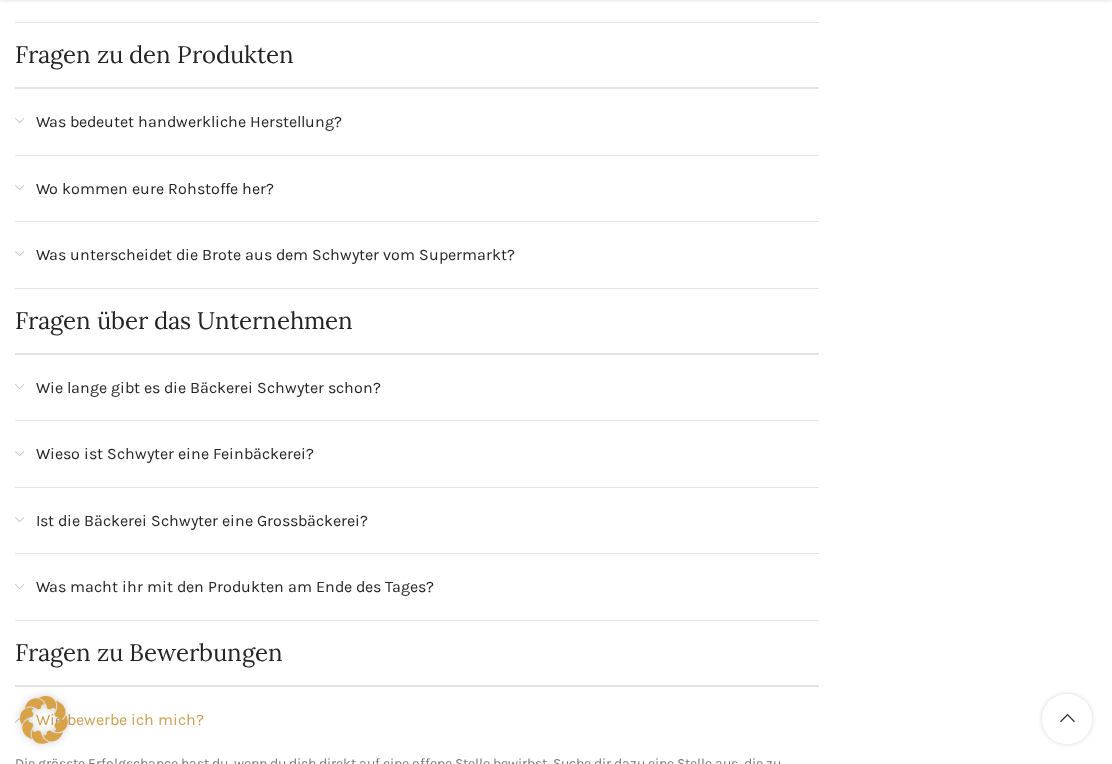 click on "Wieso ist Schwyter eine Feinbäckerei?" at bounding box center [417, 454] 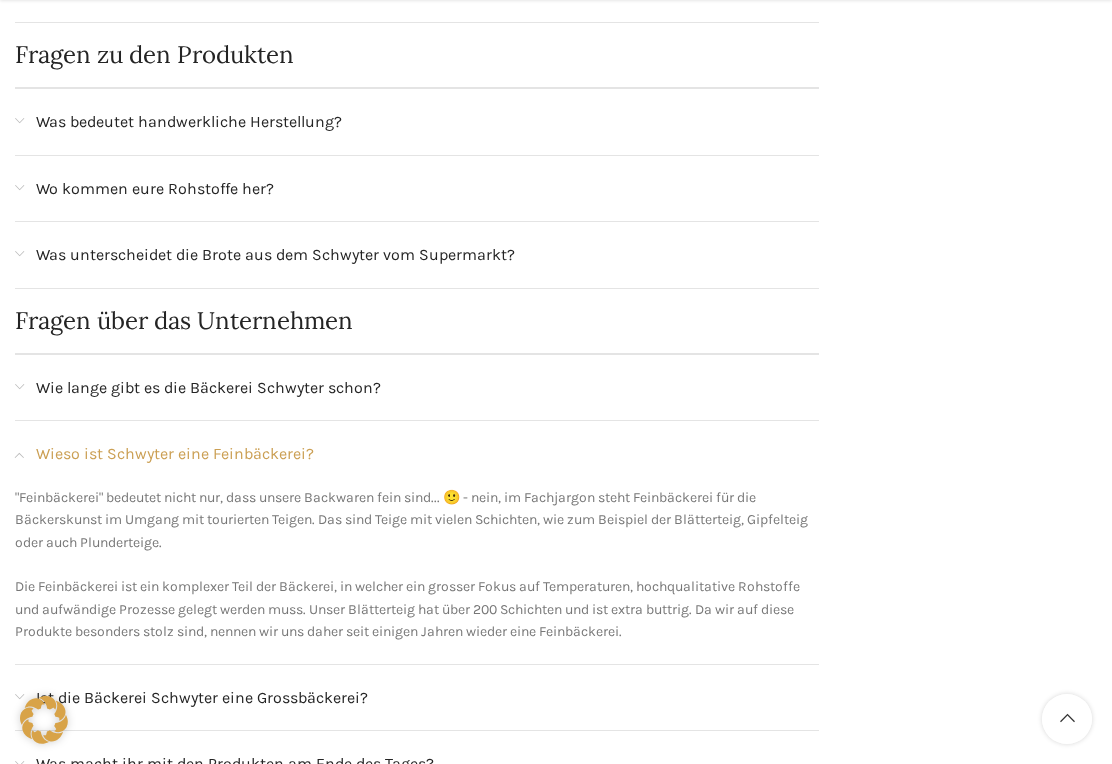 click on "Wieso ist Schwyter eine Feinbäckerei?" at bounding box center (175, 454) 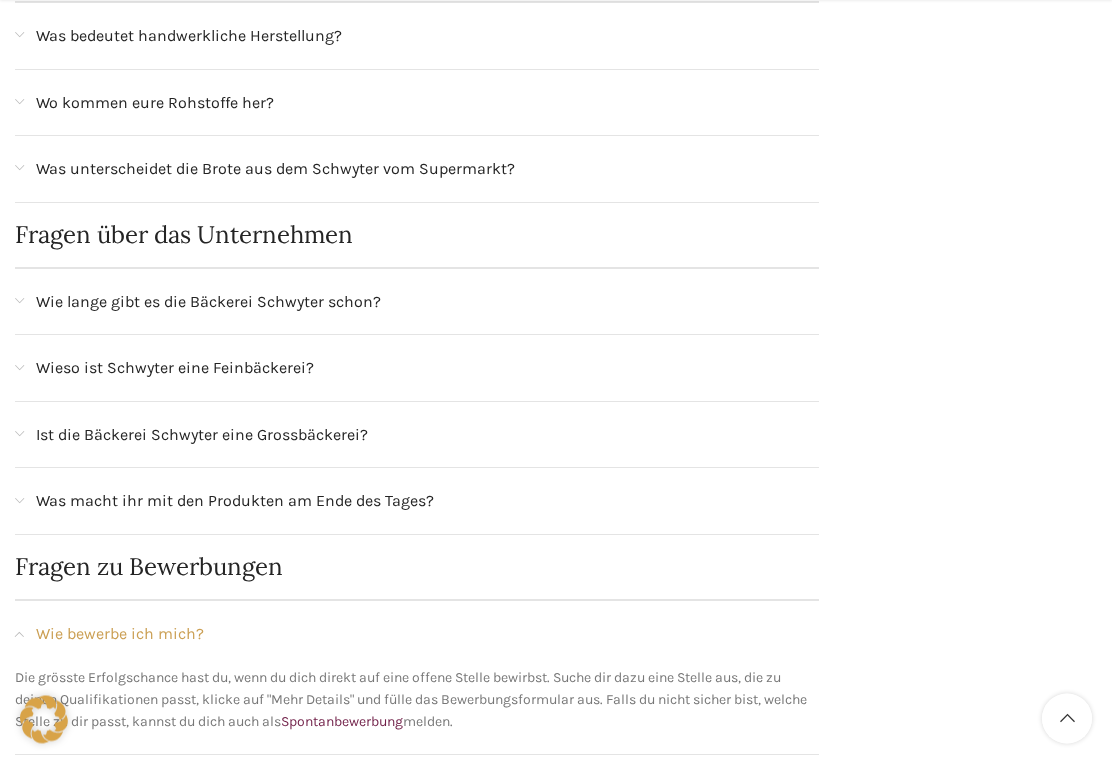 click on "Was macht ihr mit den Produkten am Ende des Tages?" at bounding box center (235, 502) 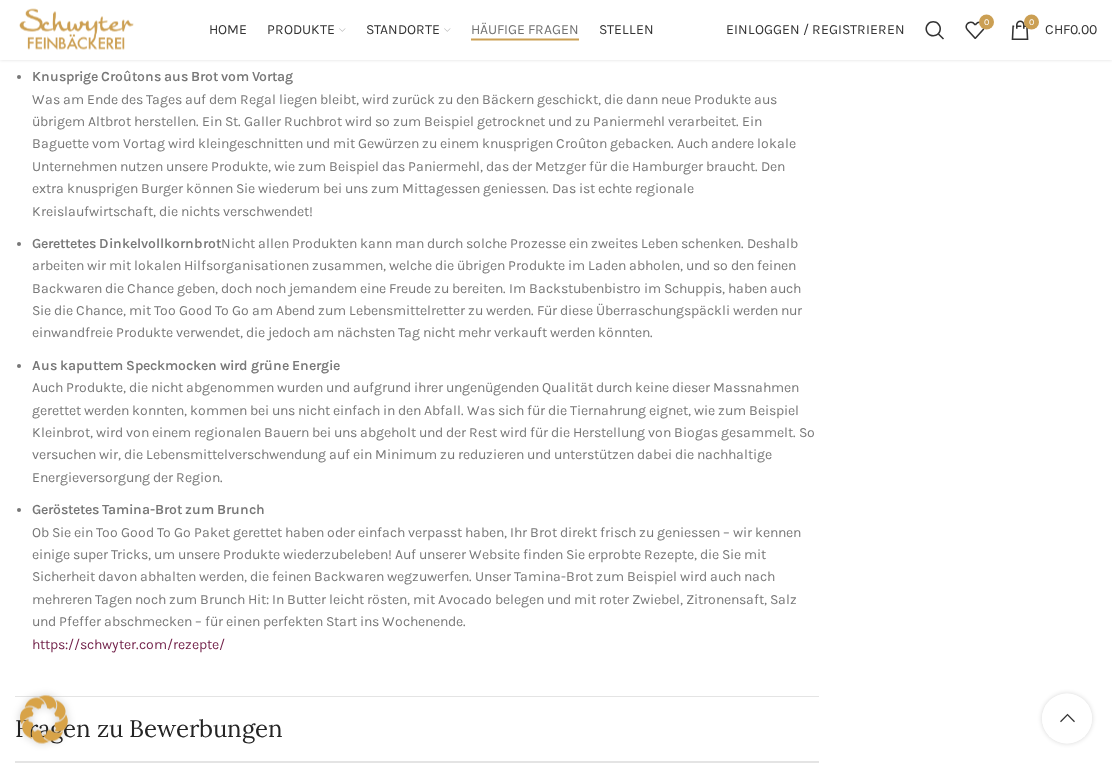 scroll, scrollTop: 2087, scrollLeft: 0, axis: vertical 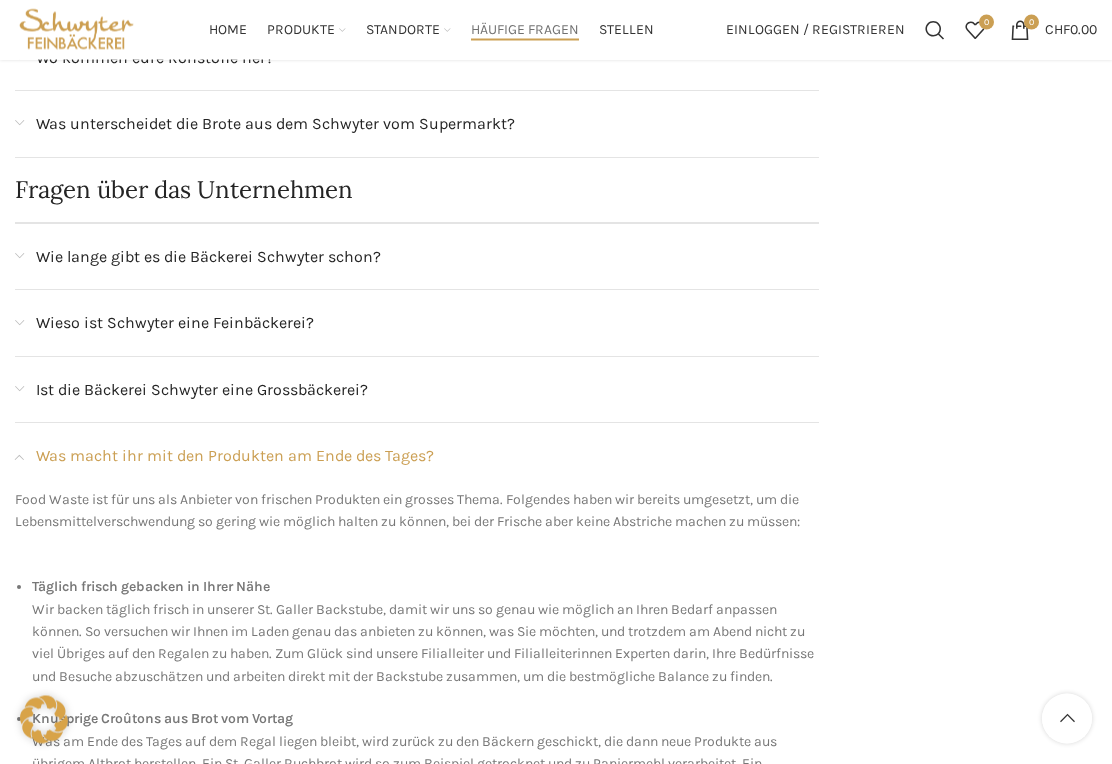 click on "Was macht ihr mit den Produkten am Ende des Tages?" at bounding box center (235, 457) 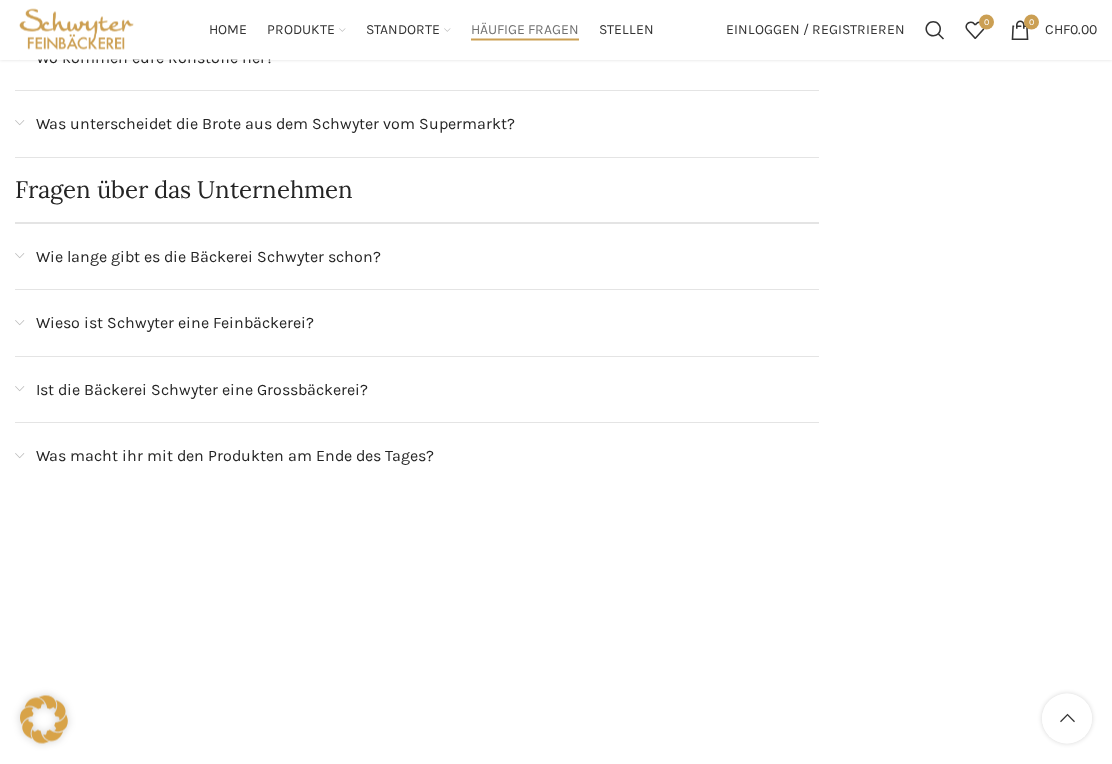 scroll, scrollTop: 1445, scrollLeft: 0, axis: vertical 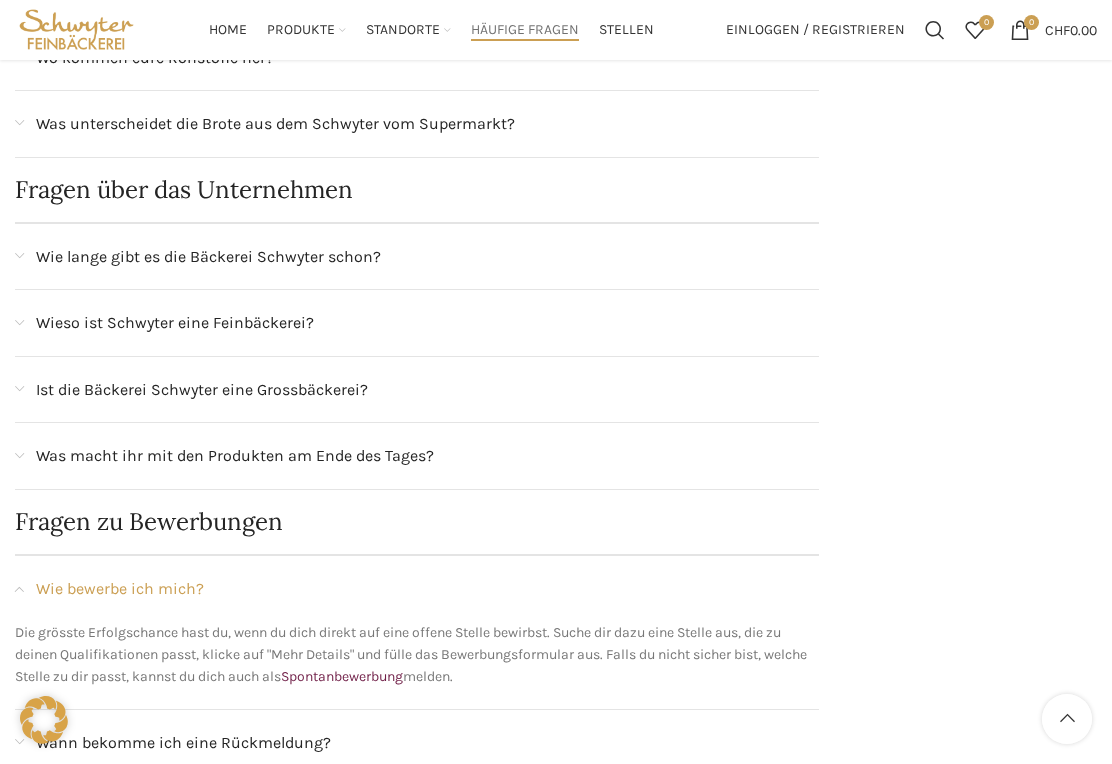 click on "Ist die Bäckerei Schwyter eine Grossbäckerei?" at bounding box center (417, 390) 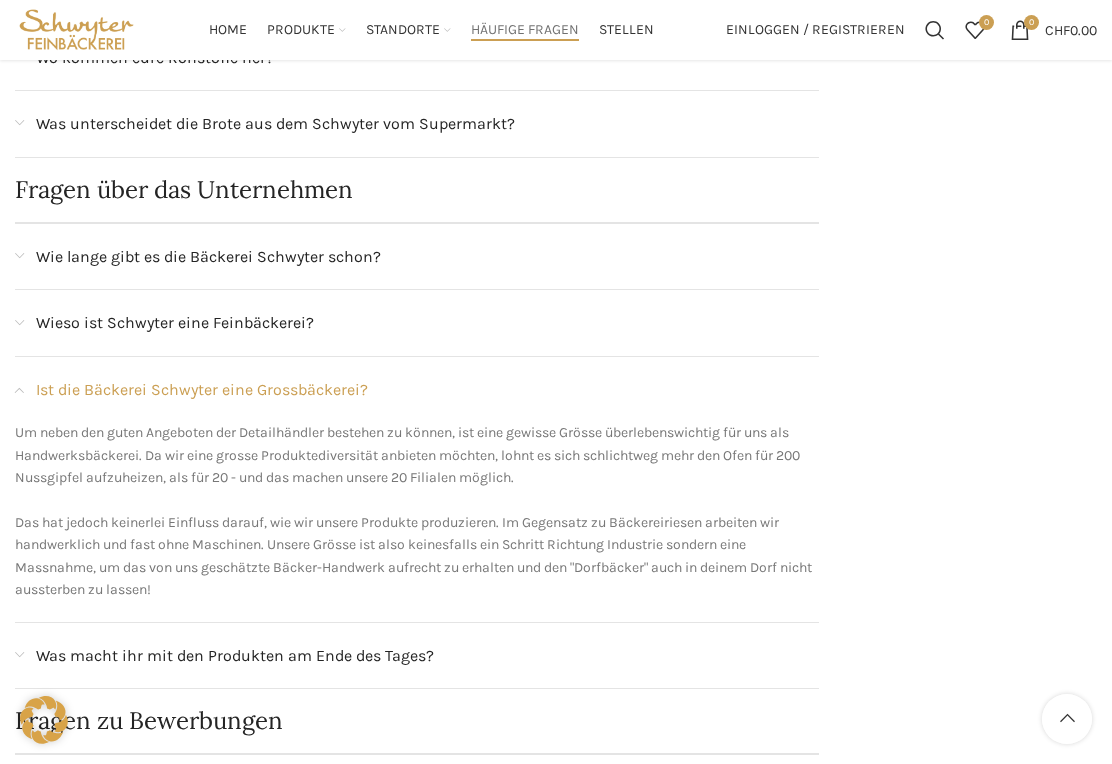 click on "Ist die Bäckerei Schwyter eine Grossbäckerei?" at bounding box center [202, 390] 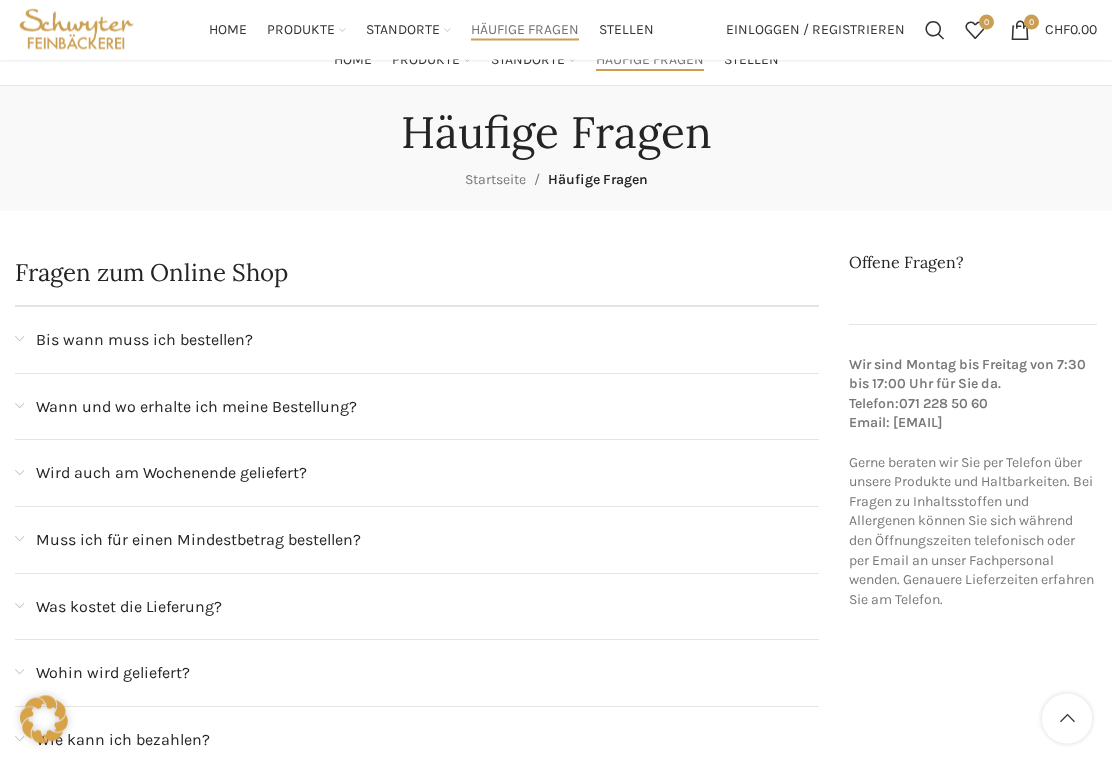 scroll, scrollTop: 0, scrollLeft: 0, axis: both 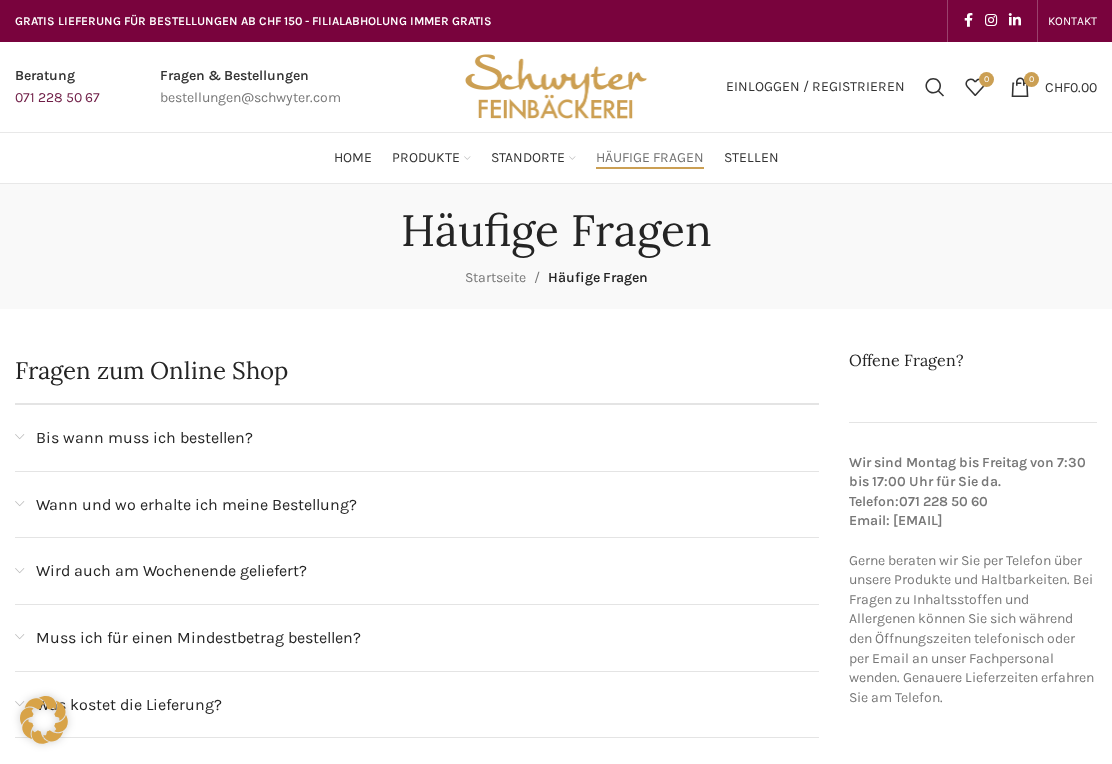 click on "Zopf & Brot" at bounding box center [409, 489] 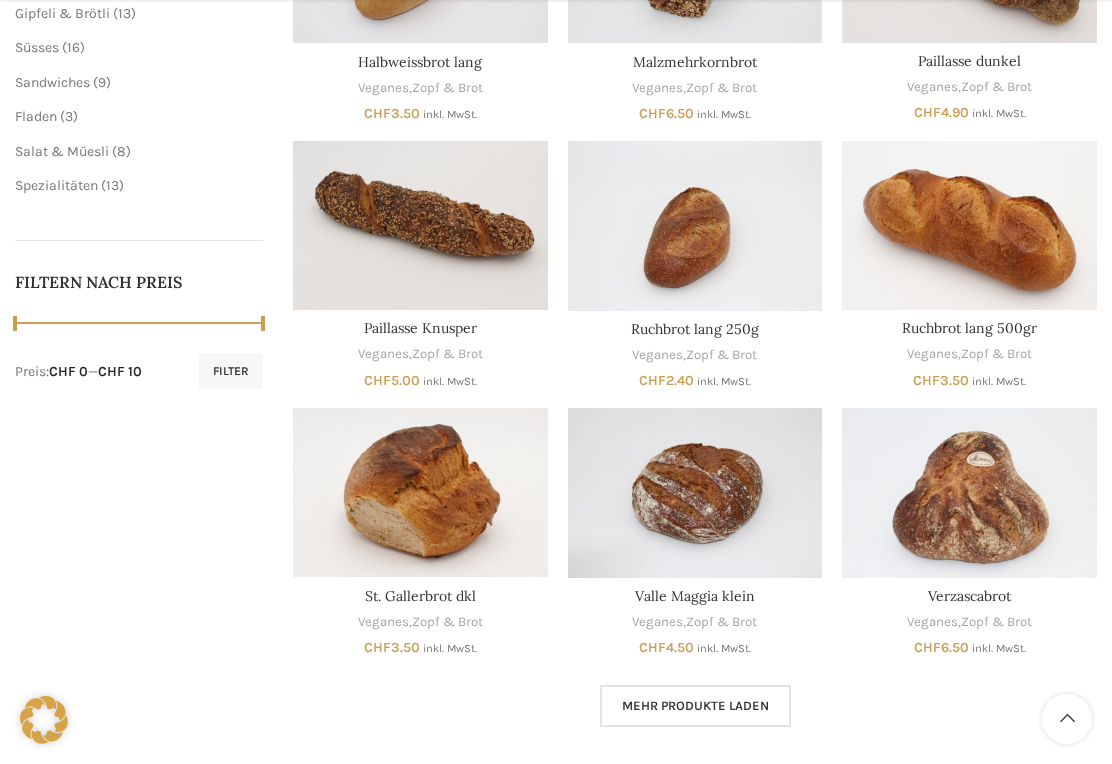 scroll, scrollTop: 770, scrollLeft: 0, axis: vertical 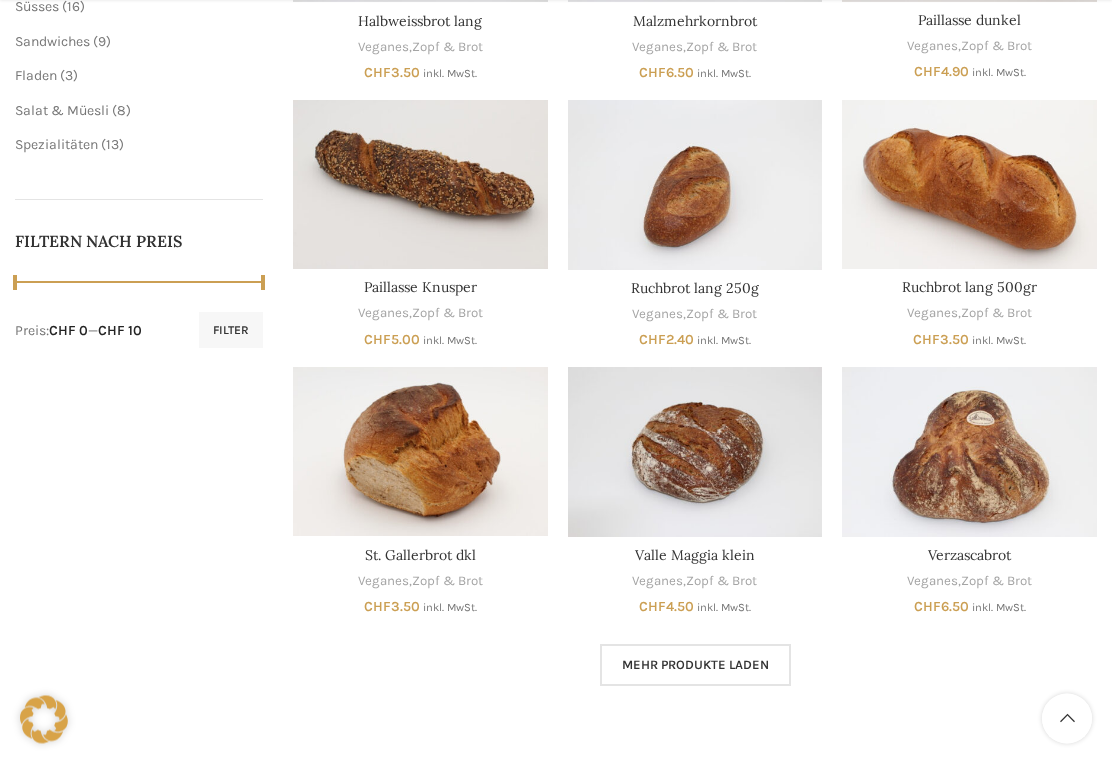 click on "Mehr Produkte laden" at bounding box center (695, 666) 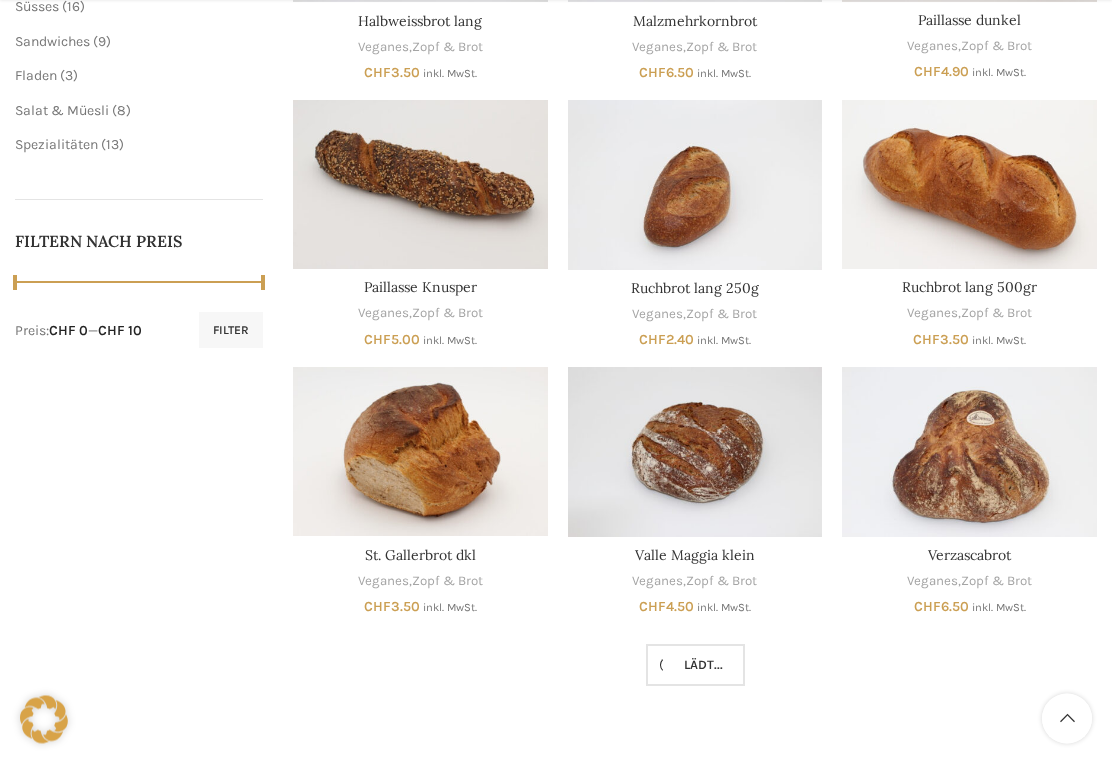 scroll, scrollTop: 804, scrollLeft: 0, axis: vertical 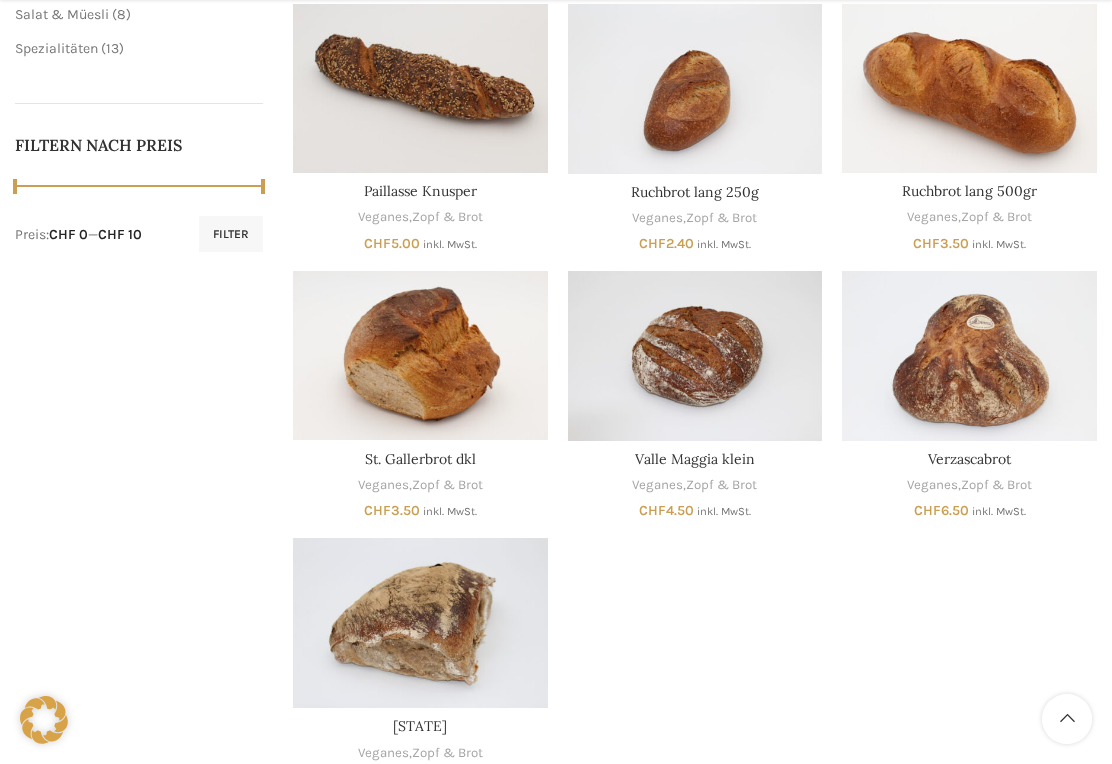 click at bounding box center (420, 623) 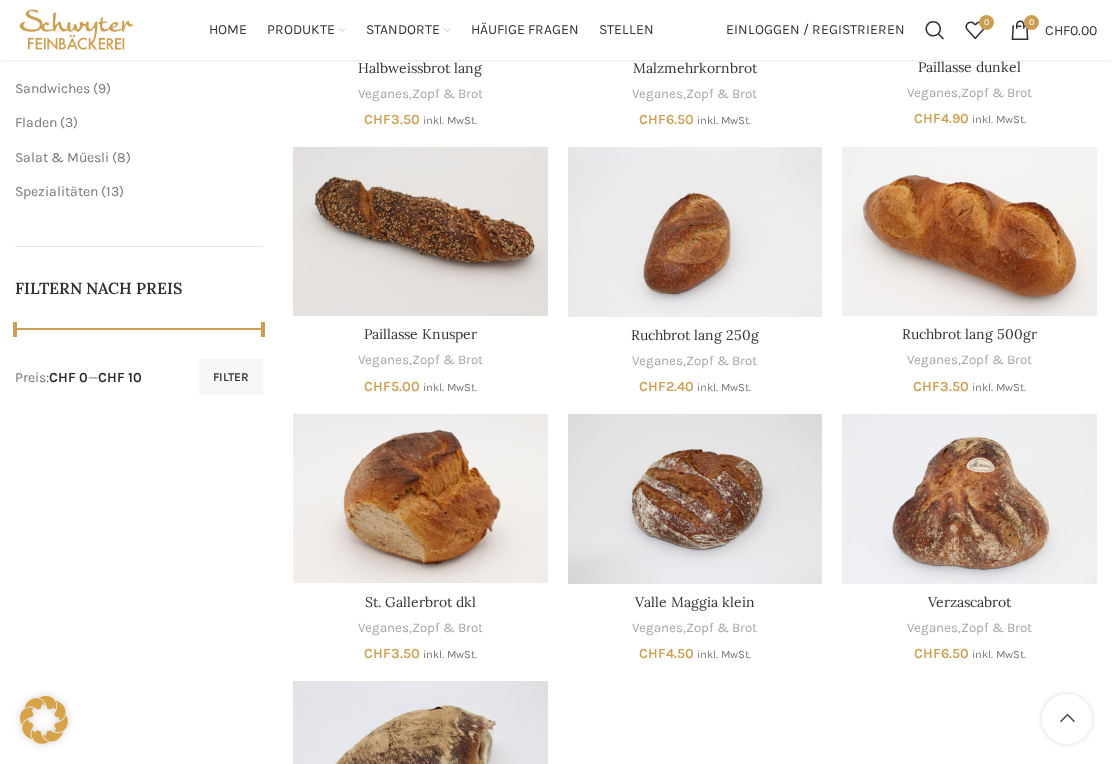 scroll, scrollTop: 737, scrollLeft: 0, axis: vertical 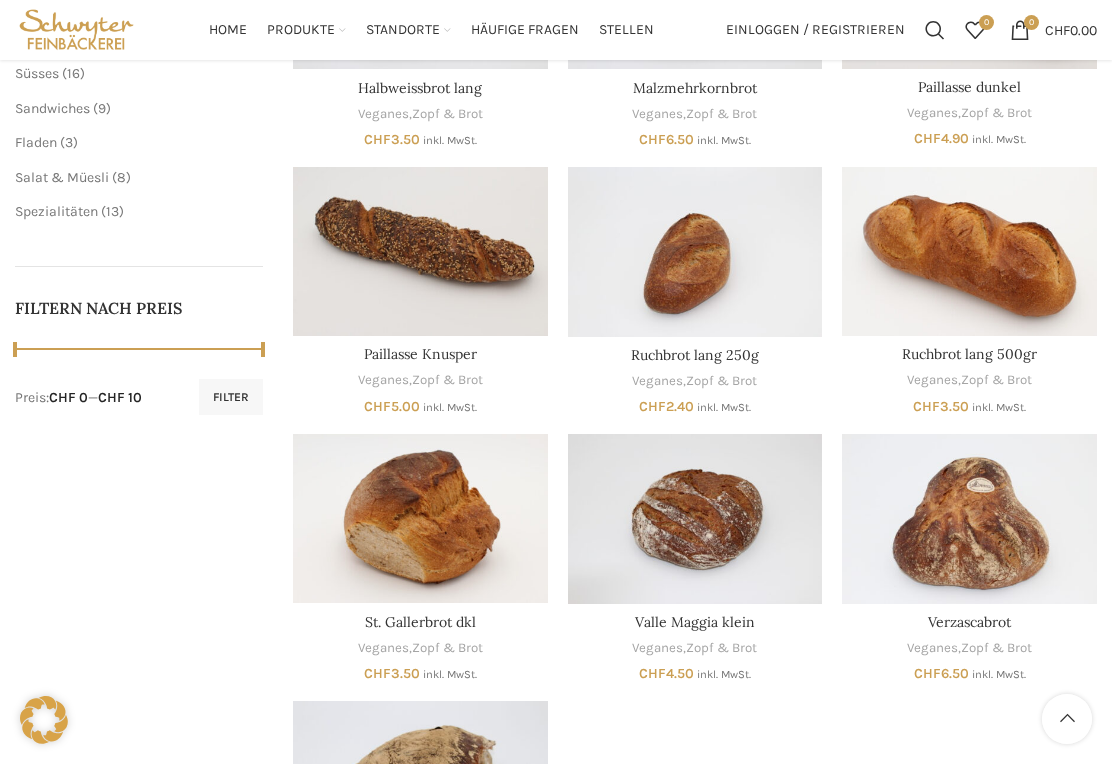 click at bounding box center (420, 518) 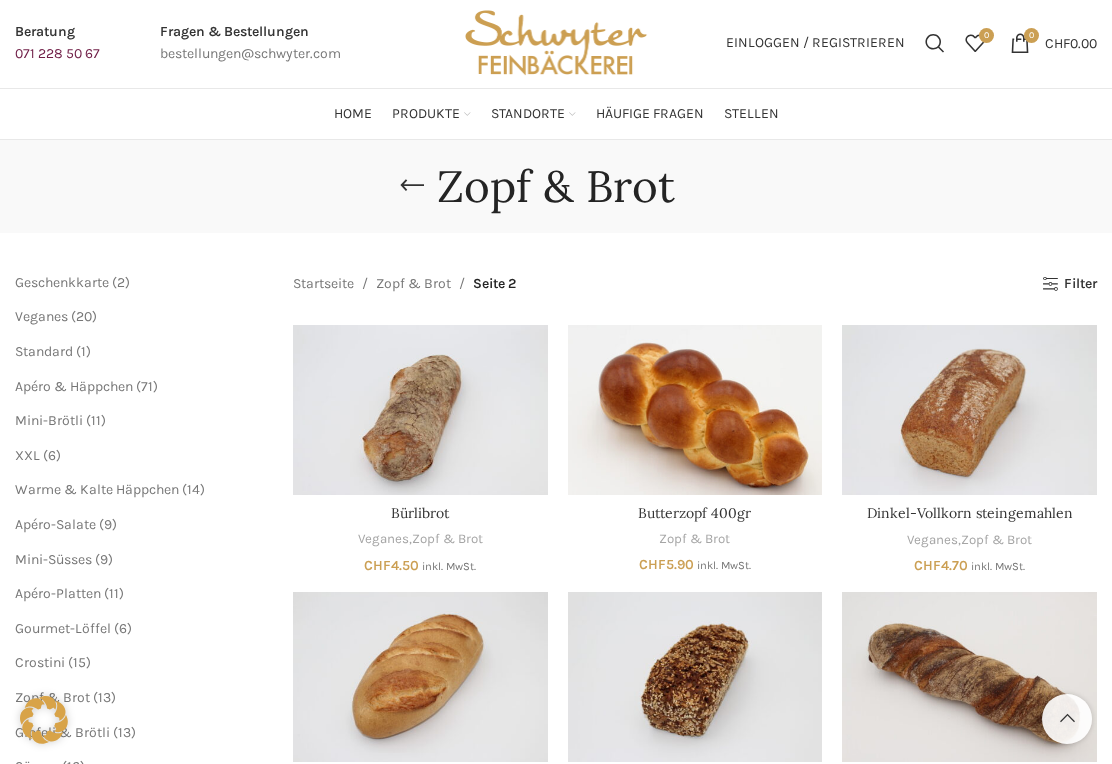 scroll, scrollTop: 0, scrollLeft: 0, axis: both 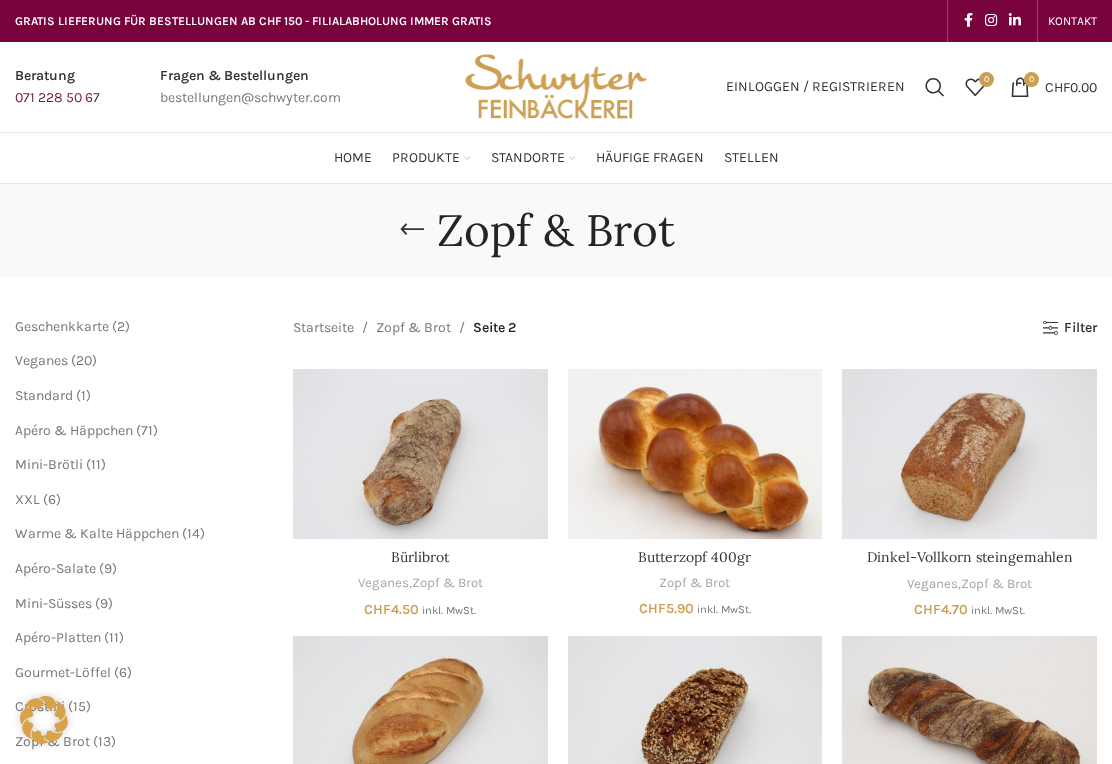 click on "Zopf & Brot" at bounding box center [413, 328] 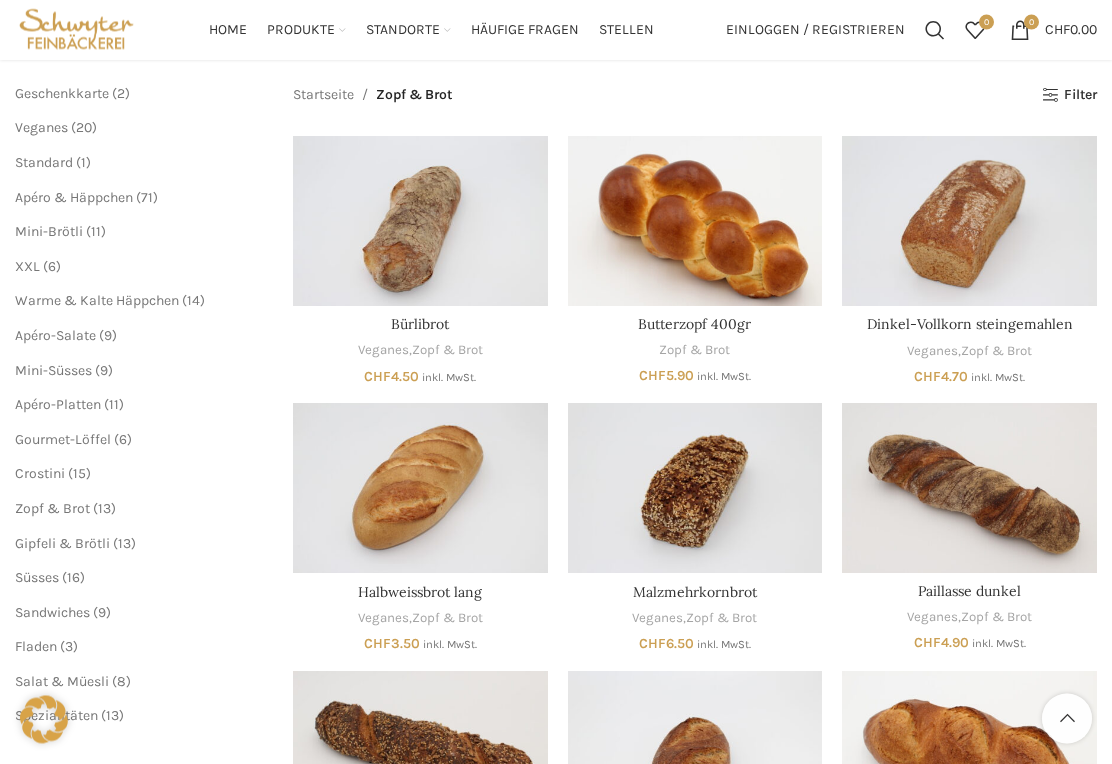 scroll, scrollTop: 0, scrollLeft: 0, axis: both 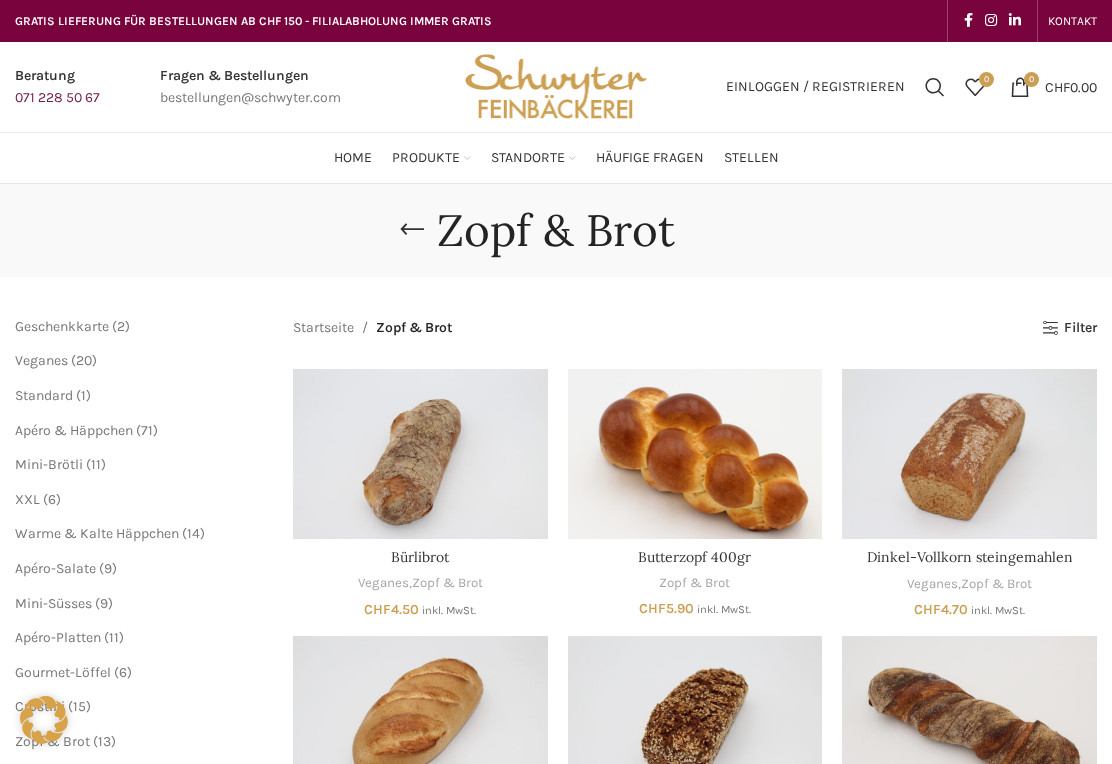 click on "6 6 Produkte" at bounding box center [50, 499] 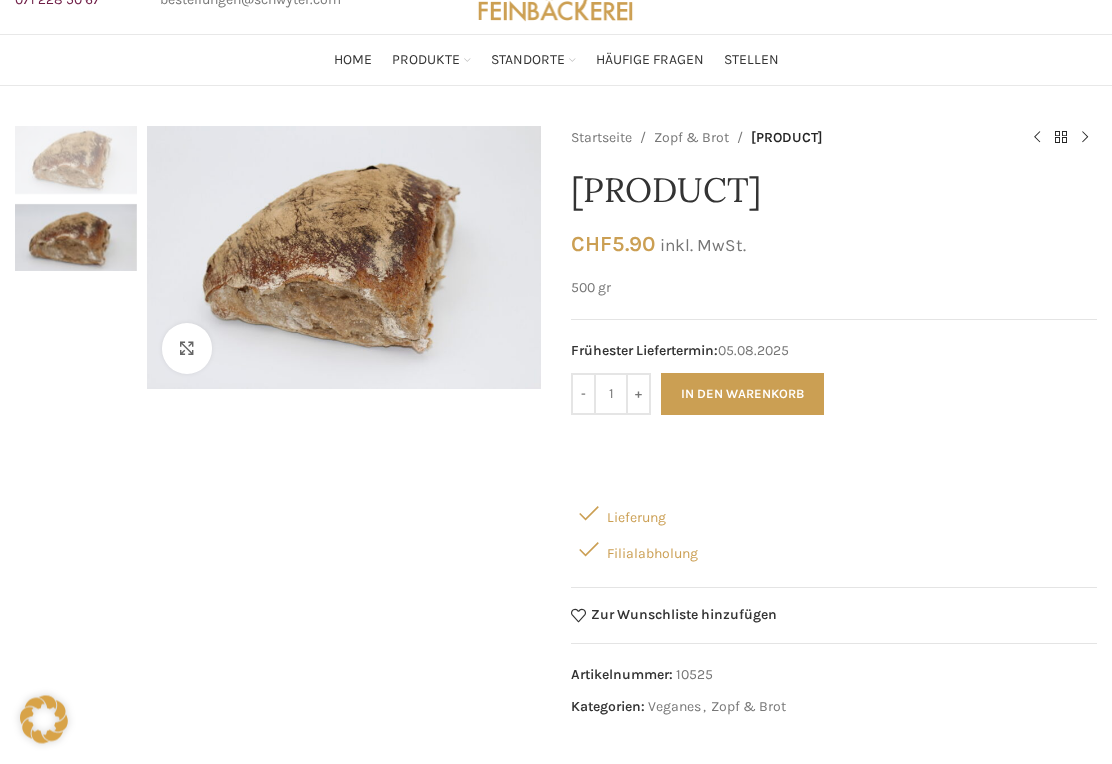 scroll, scrollTop: 0, scrollLeft: 0, axis: both 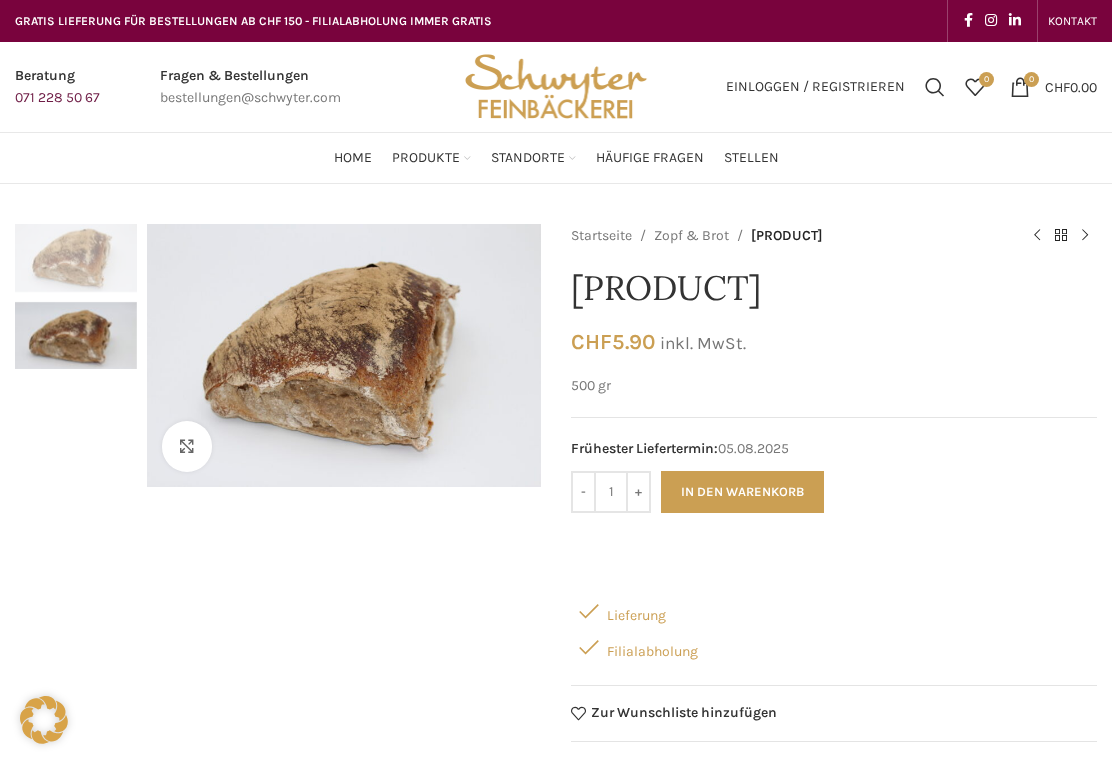 click at bounding box center (76, 258) 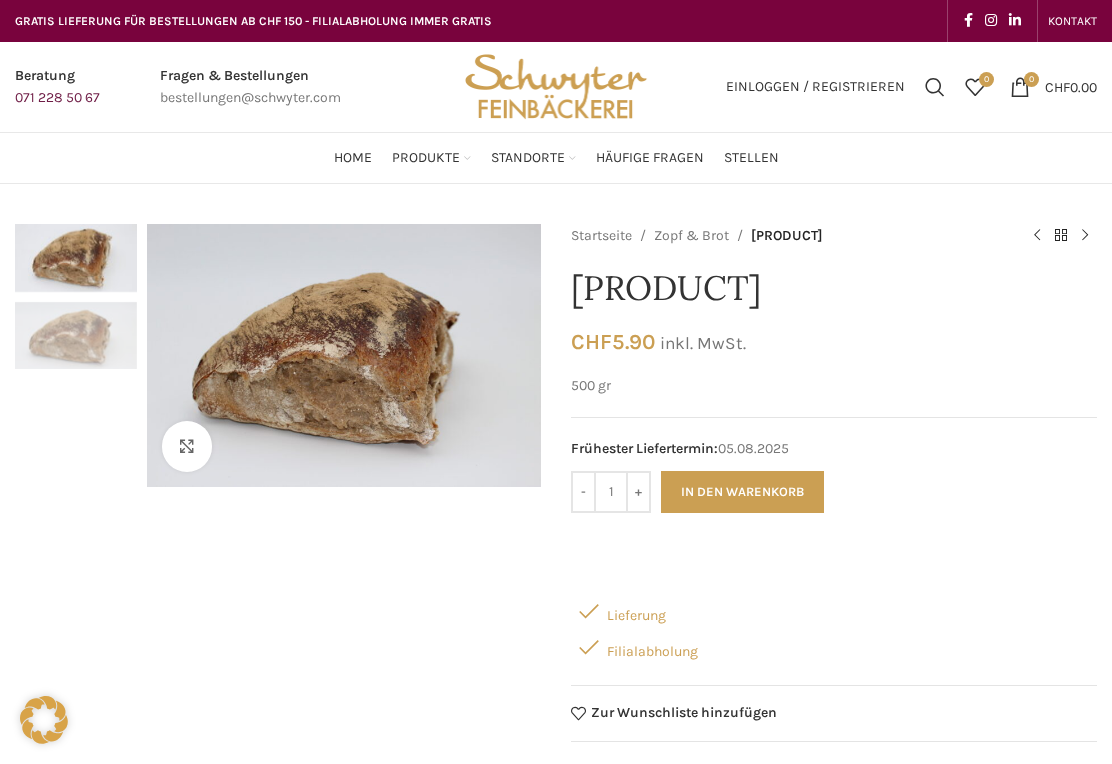 click at bounding box center [76, 336] 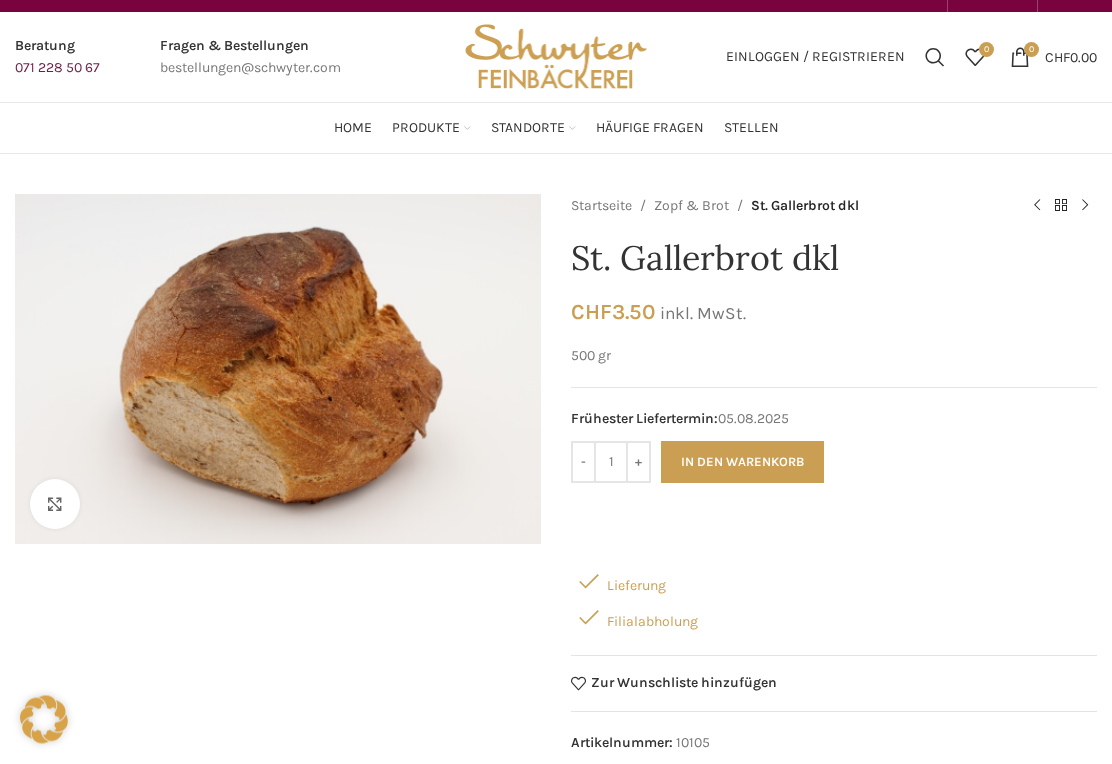 scroll, scrollTop: 0, scrollLeft: 0, axis: both 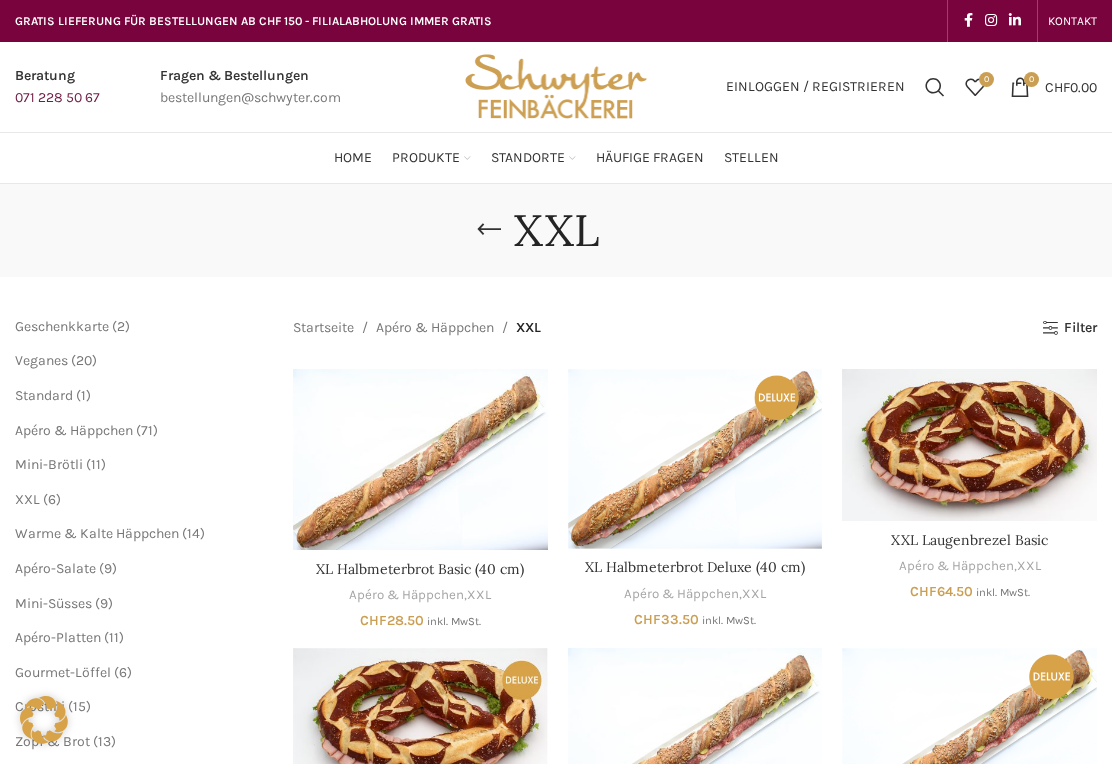 click on "XXL" at bounding box center (556, 230) 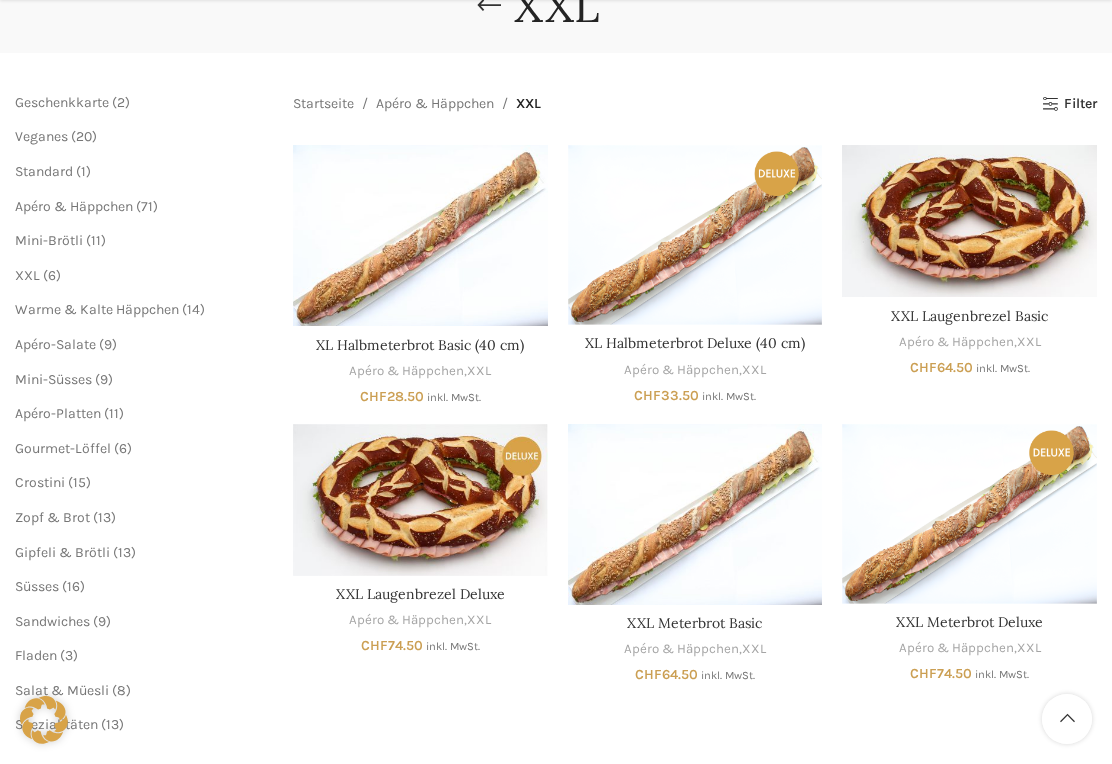 scroll, scrollTop: 252, scrollLeft: 0, axis: vertical 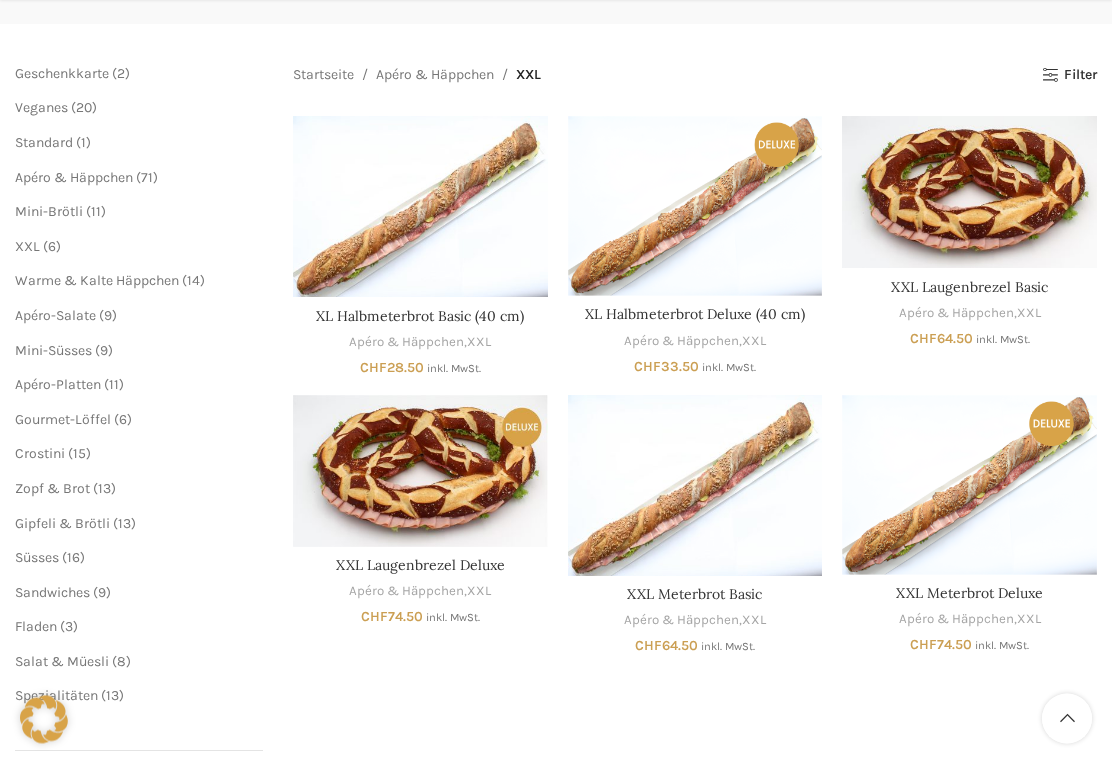 click on "Apéro & Häppchen" at bounding box center (74, 178) 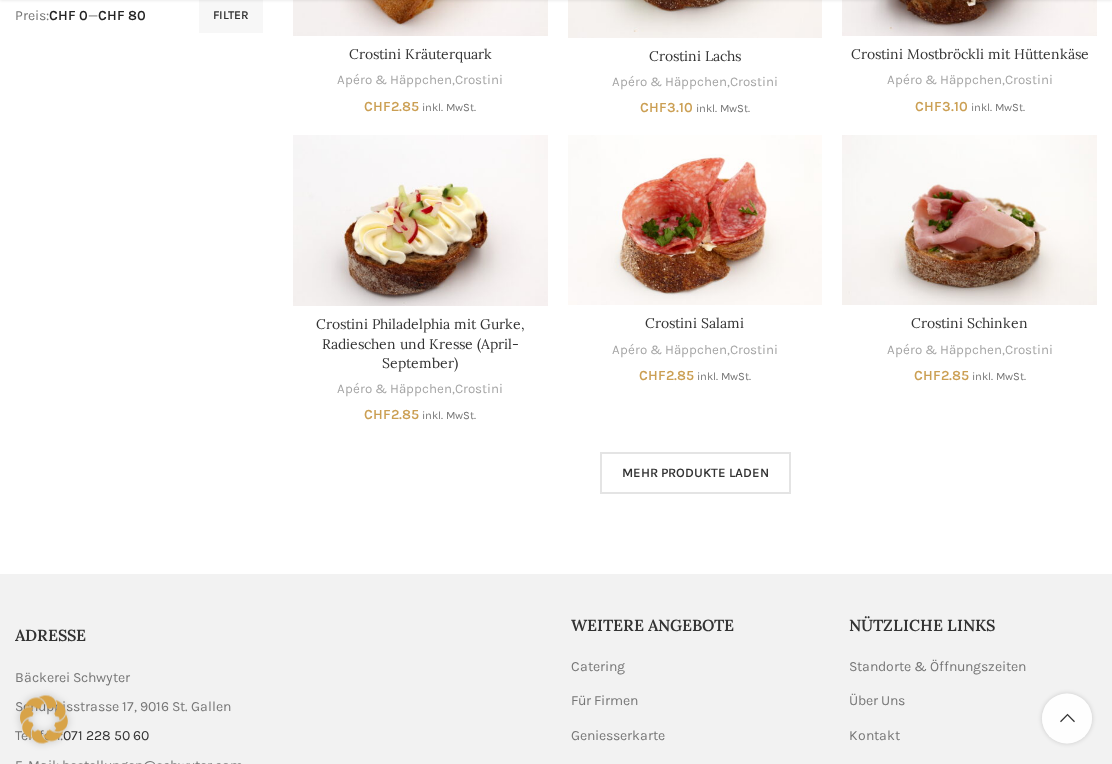 scroll, scrollTop: 1152, scrollLeft: 0, axis: vertical 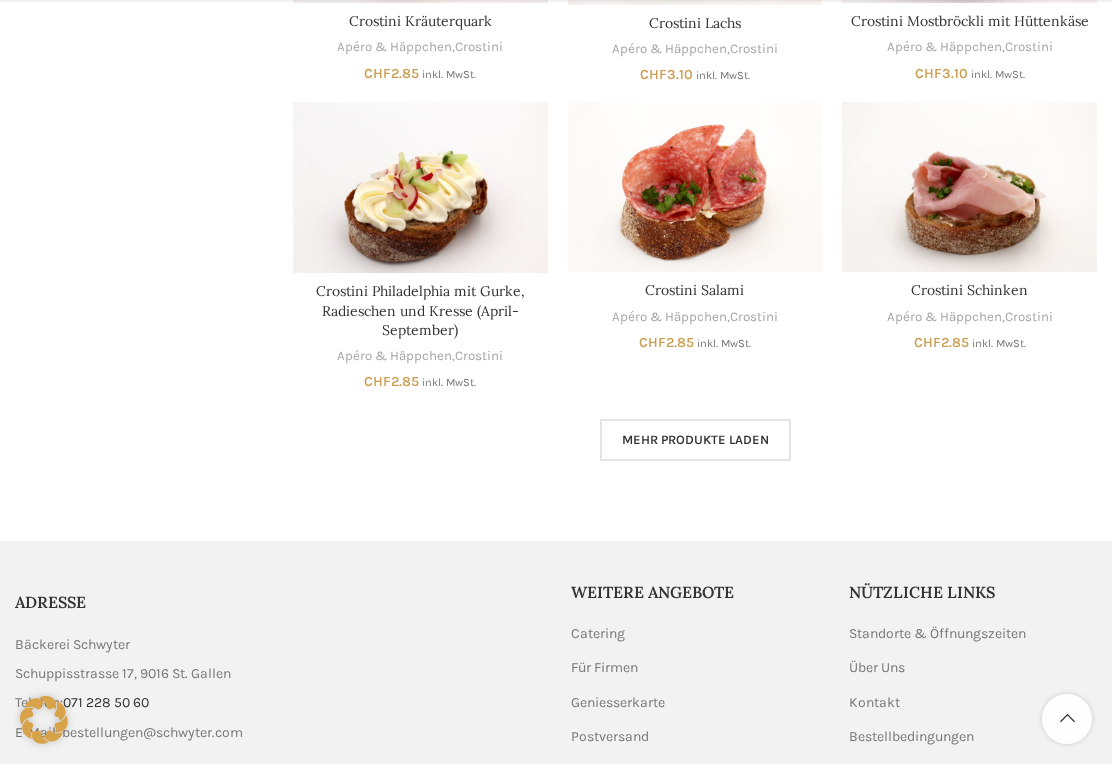 click on "Mehr Produkte laden" at bounding box center (695, 440) 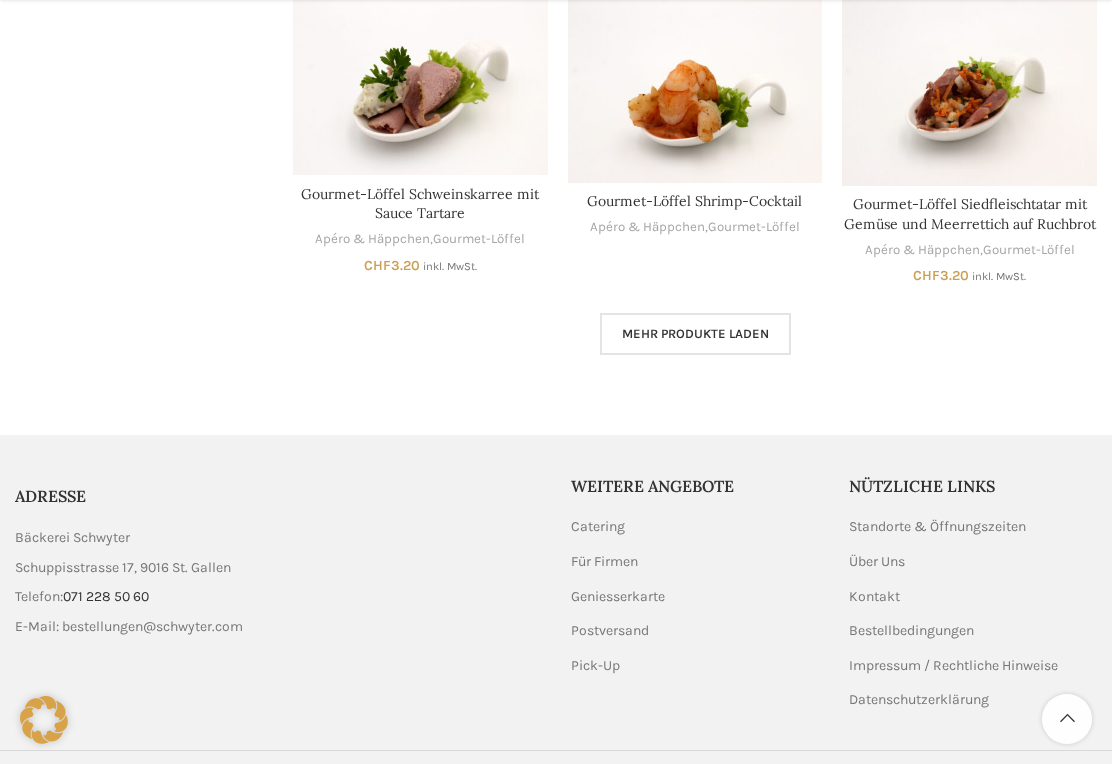 scroll, scrollTop: 2507, scrollLeft: 0, axis: vertical 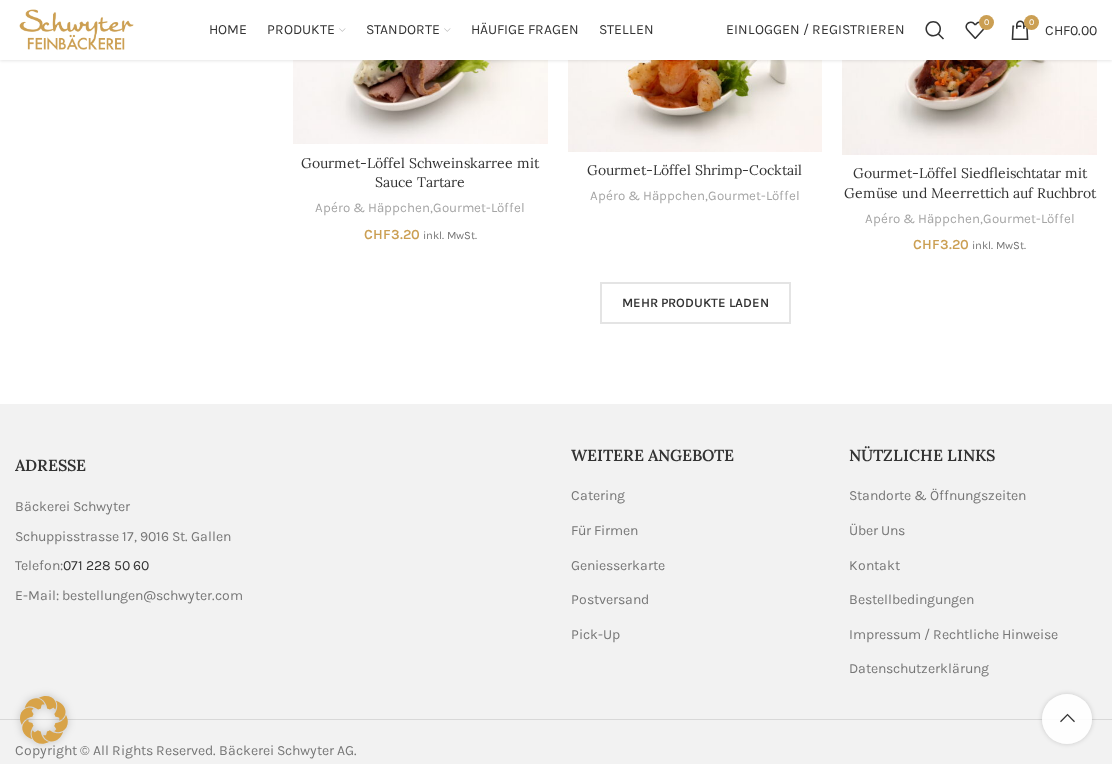 click on "Mehr Produkte laden" at bounding box center (695, 303) 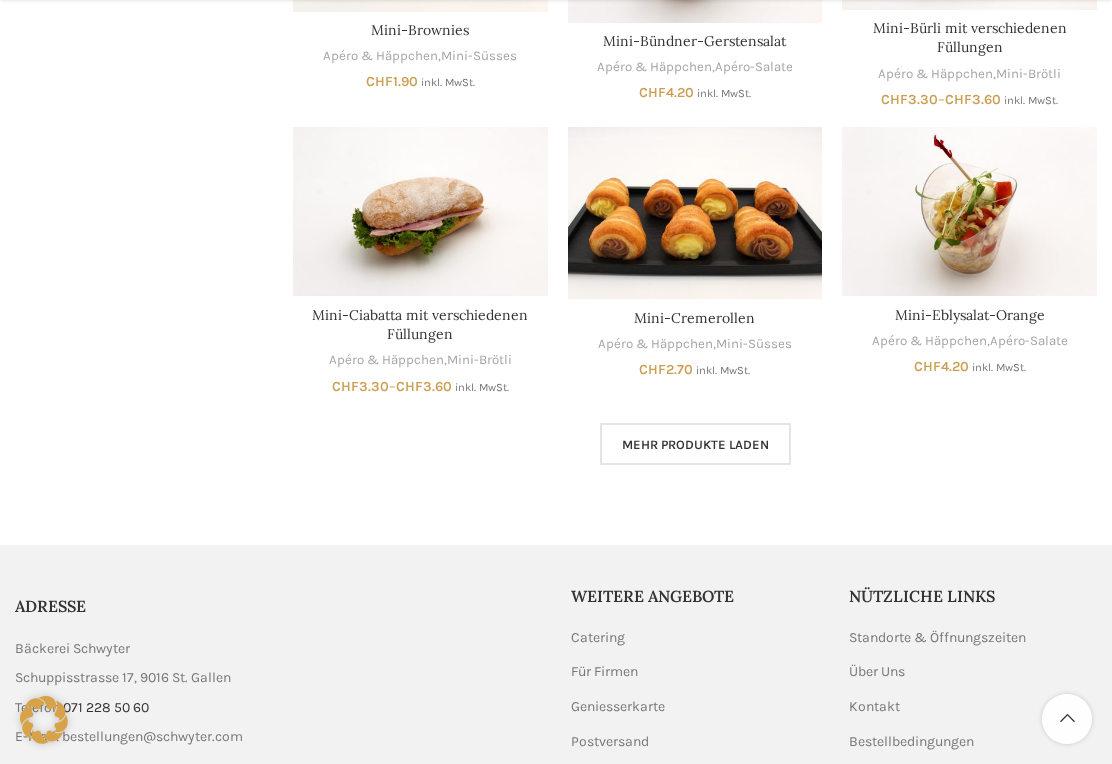 scroll, scrollTop: 3557, scrollLeft: 0, axis: vertical 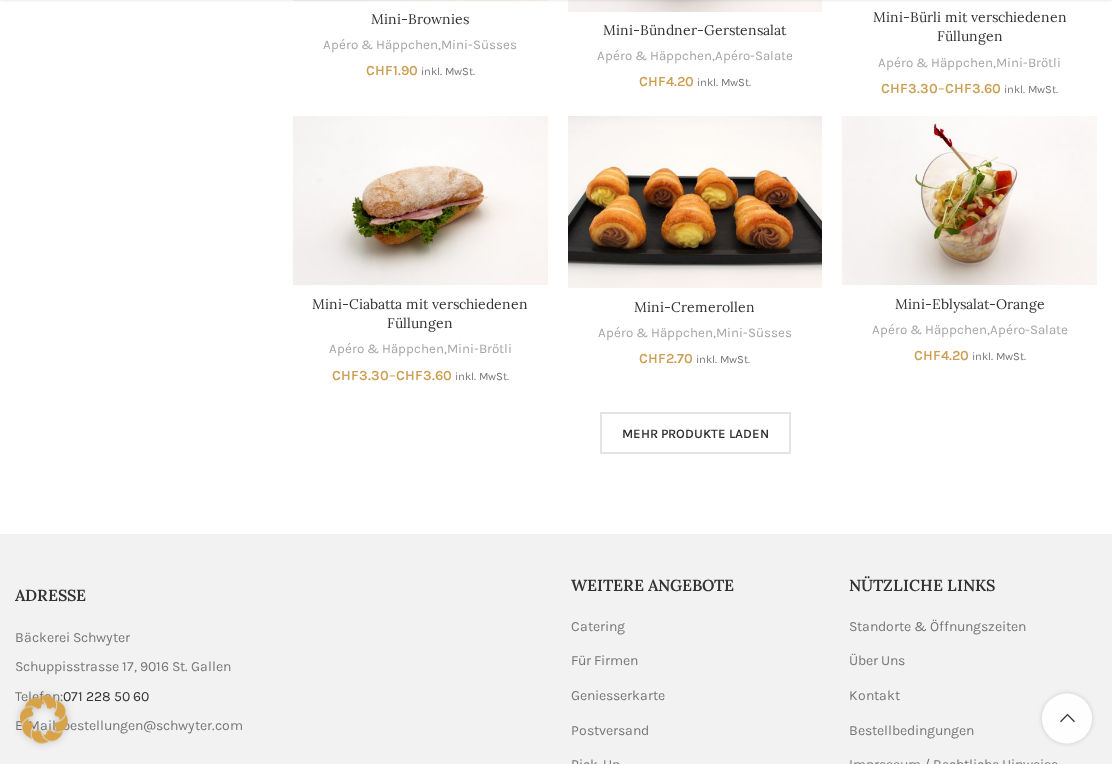 click on "Mehr Produkte laden" at bounding box center (695, 435) 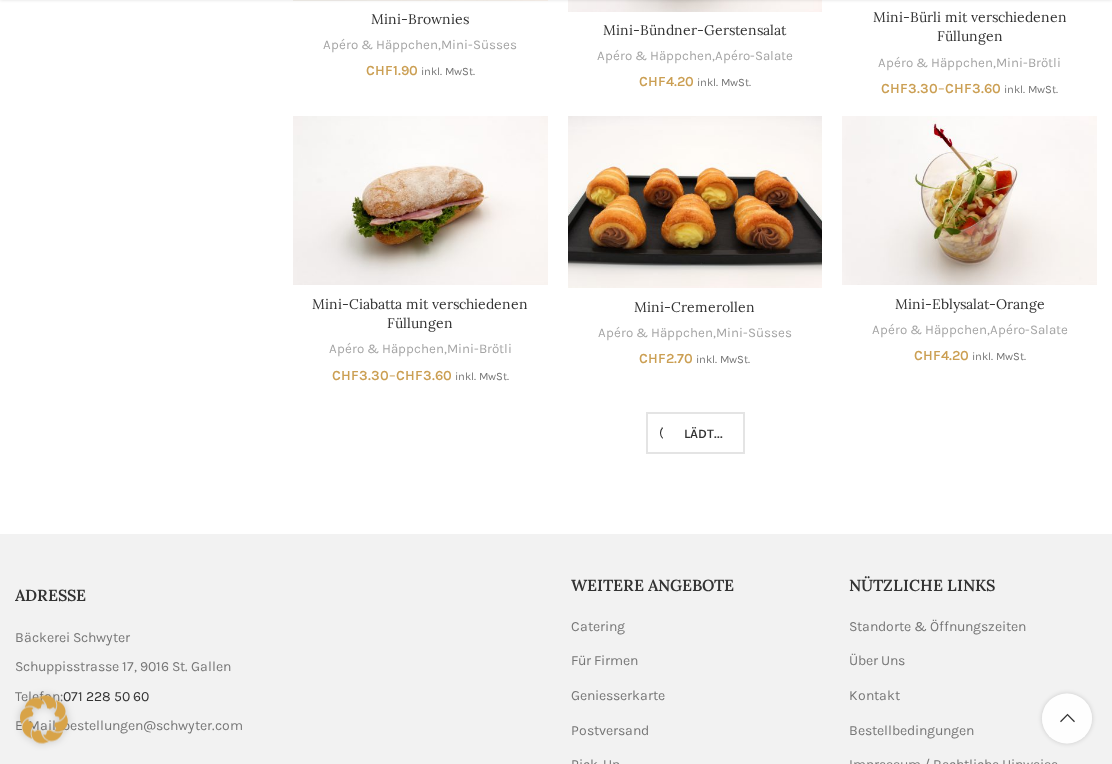 scroll, scrollTop: 3558, scrollLeft: 0, axis: vertical 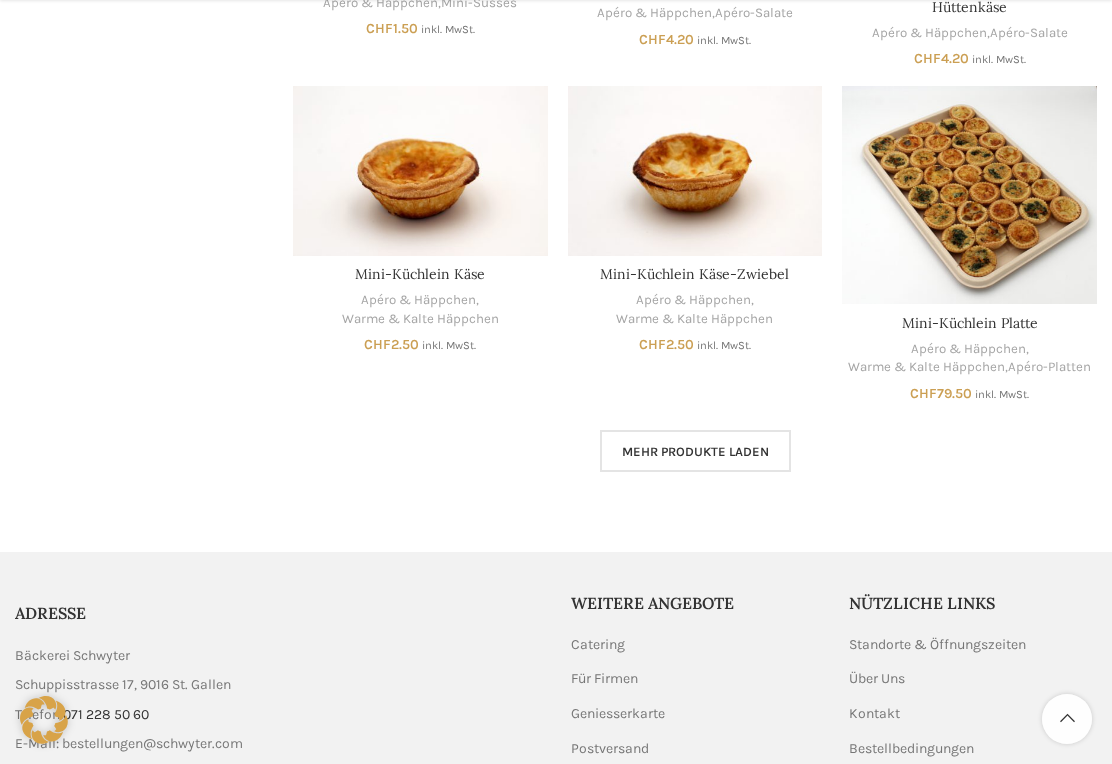 click on "Mehr Produkte laden" at bounding box center (695, 451) 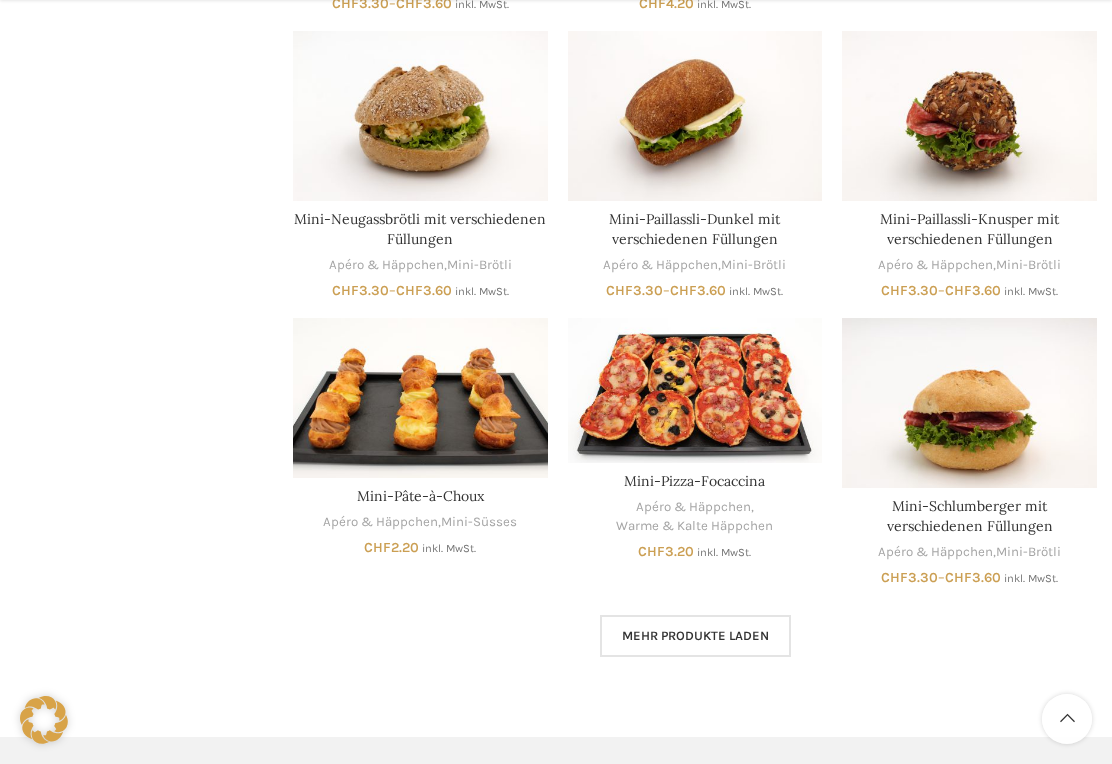 scroll, scrollTop: 5756, scrollLeft: 0, axis: vertical 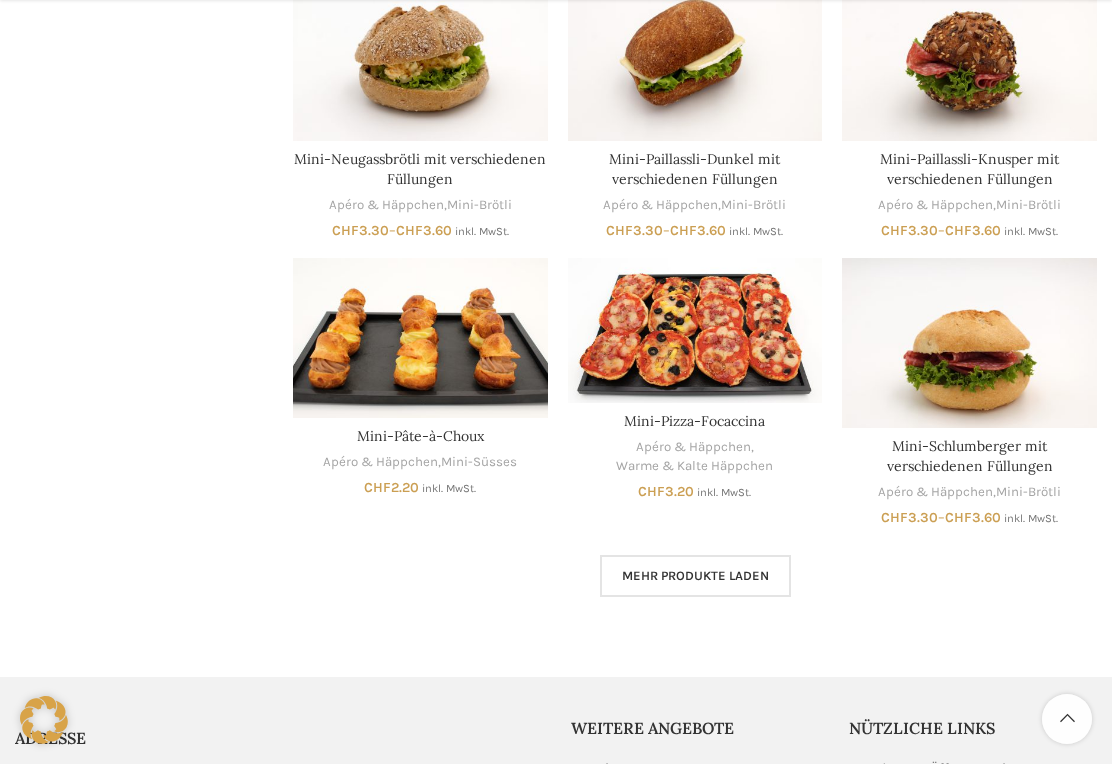 click on "Schliessen
Geschenkkarte 2 2 Produkte 				 							 					 Veganes 20 20 Produkte 				 							 					 Standard 1 1 Produkt 				 							 					 Apéro & Häppchen 71 71 Produkte 				 					 Mini-Brötli 11 11 Produkte 				 							 					 XXL 6 6 Produkte 				 							 					 Warme & Kalte Häppchen 14 14 Produkte 				 							 					 Apéro-Salate 9 9 Produkte 				 							 					 Mini-Süsses 9 9 Produkte 				 							 					 Apéro-Platten 11 11 Produkte 				 							 					 Gourmet-Löffel 6 6 Produkte 				 							 					 Crostini 15 15 Produkte 				 			 				 							 					 Zopf & Brot 13 13 Produkte 				 							 					 Gipfeli & Brötli 13 13 Produkte 				 							 					 Süsses 16 16 Produkte 				 							 					 Sandwiches 9 9 Produkte 				 							 					 Fladen 3 3 Produkte 				 							 					 Salat & Müesli 8 8 Produkte 				 							 					 Spezialitäten 13 13 Produkte 				 			 Filtern nach Preis
Min. Preis
0
Max. Preis
80
Filter
—" at bounding box center [139, -2421] 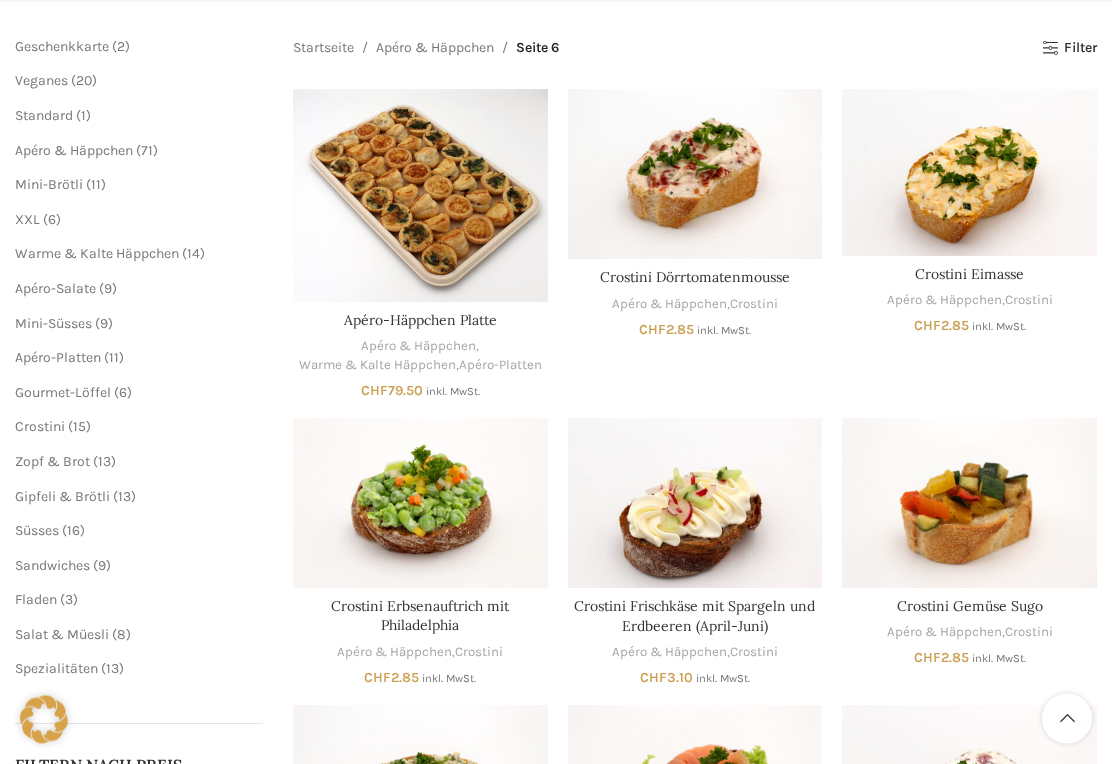 scroll, scrollTop: 290, scrollLeft: 0, axis: vertical 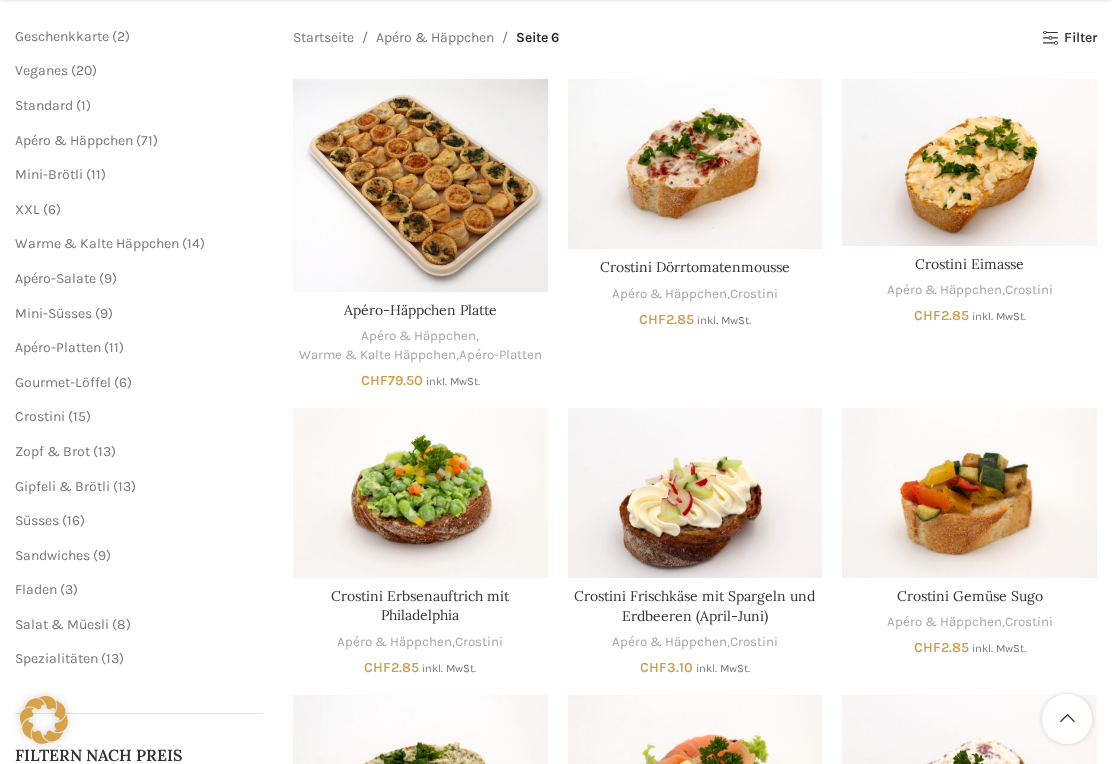 click on "Sandwiches" at bounding box center (52, 555) 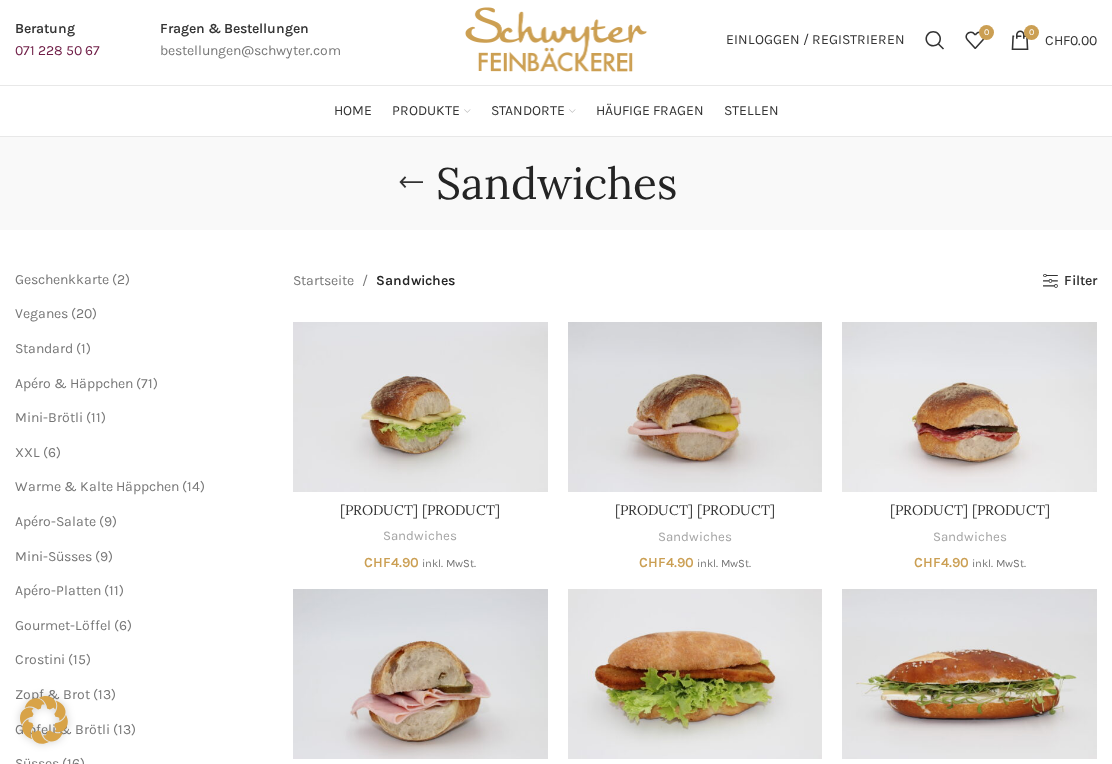 scroll, scrollTop: 0, scrollLeft: 0, axis: both 